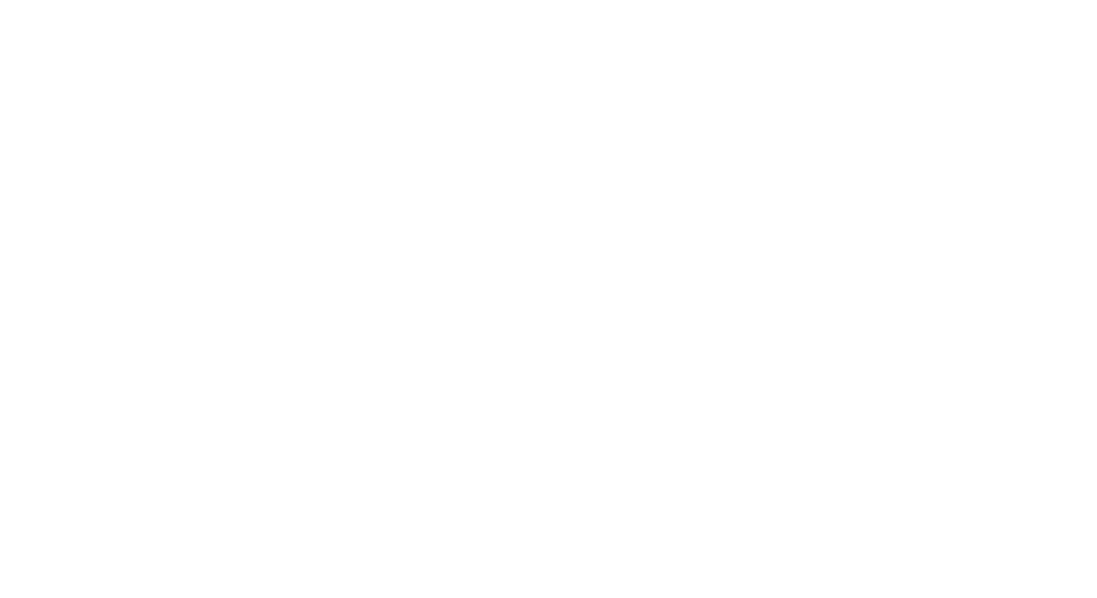 scroll, scrollTop: 0, scrollLeft: 0, axis: both 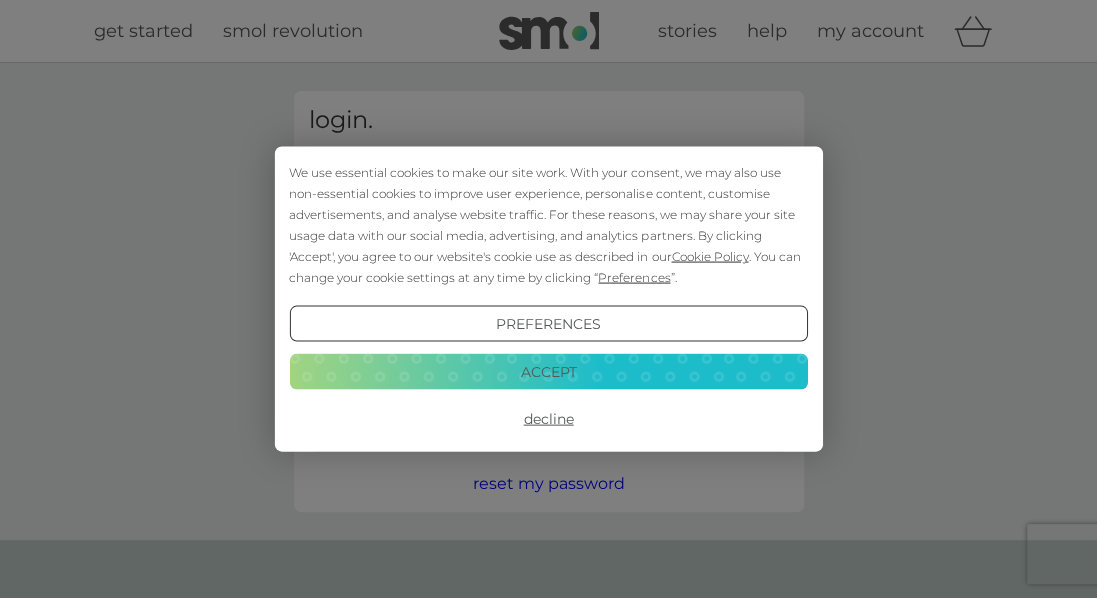 click on "Accept" at bounding box center [548, 371] 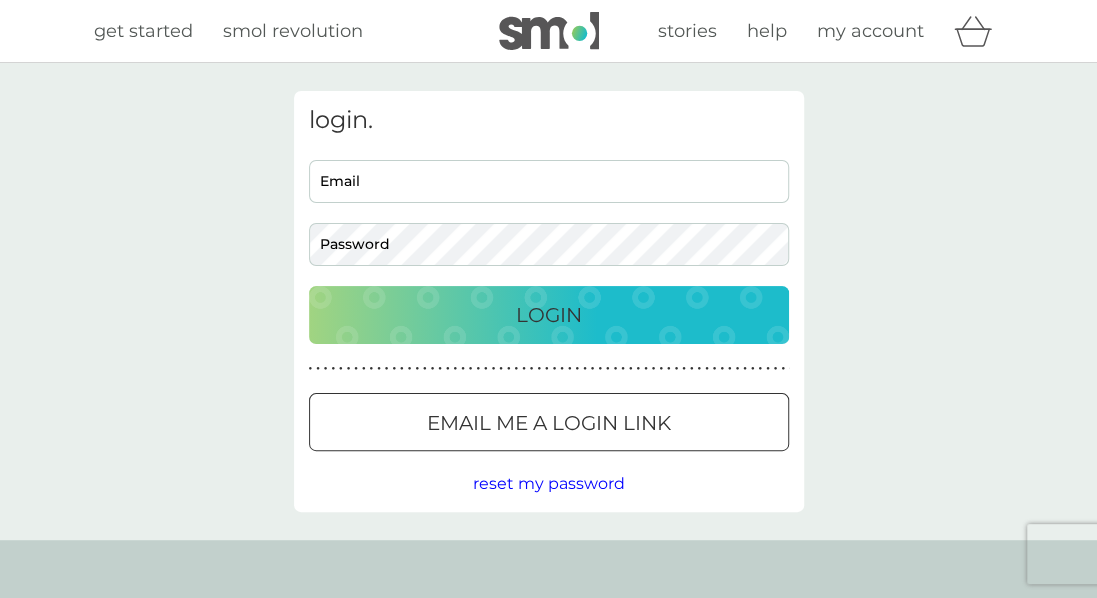 click on "Email" at bounding box center [549, 181] 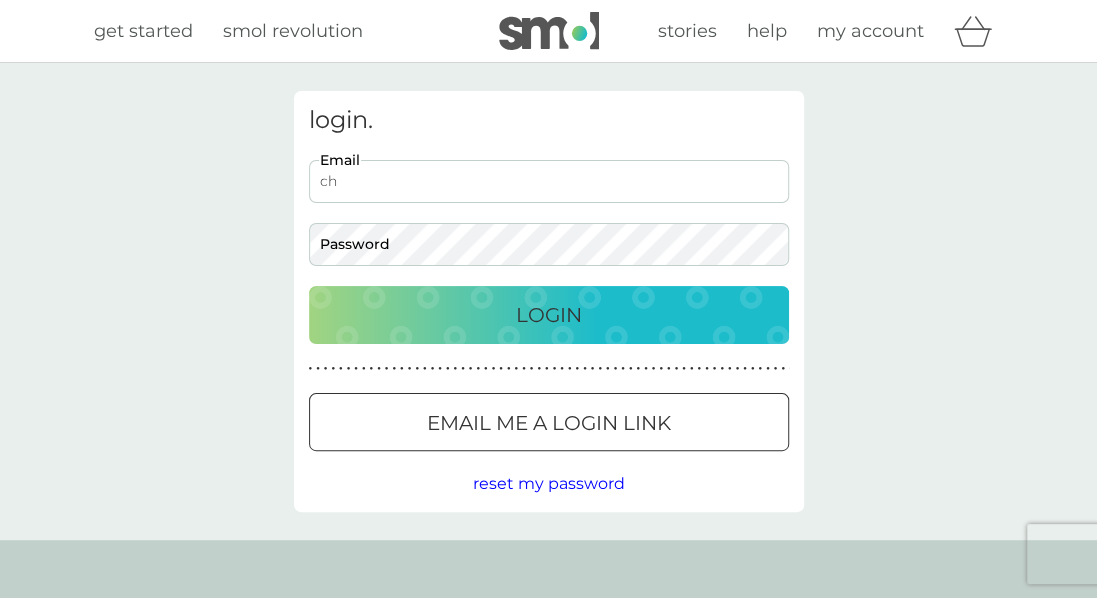 scroll, scrollTop: 0, scrollLeft: 0, axis: both 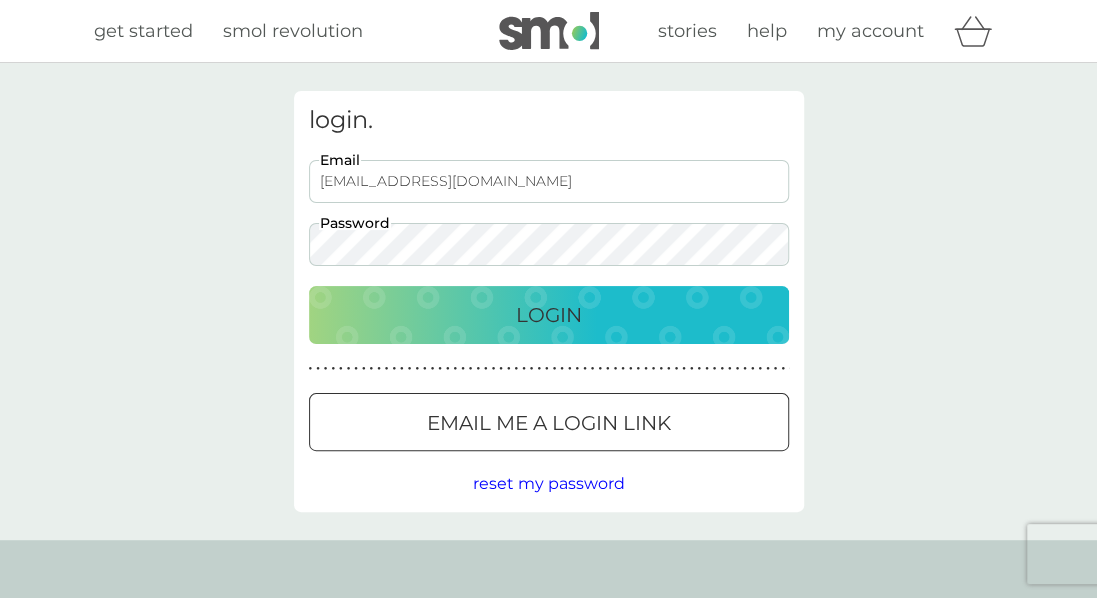 click on "Login" at bounding box center [549, 315] 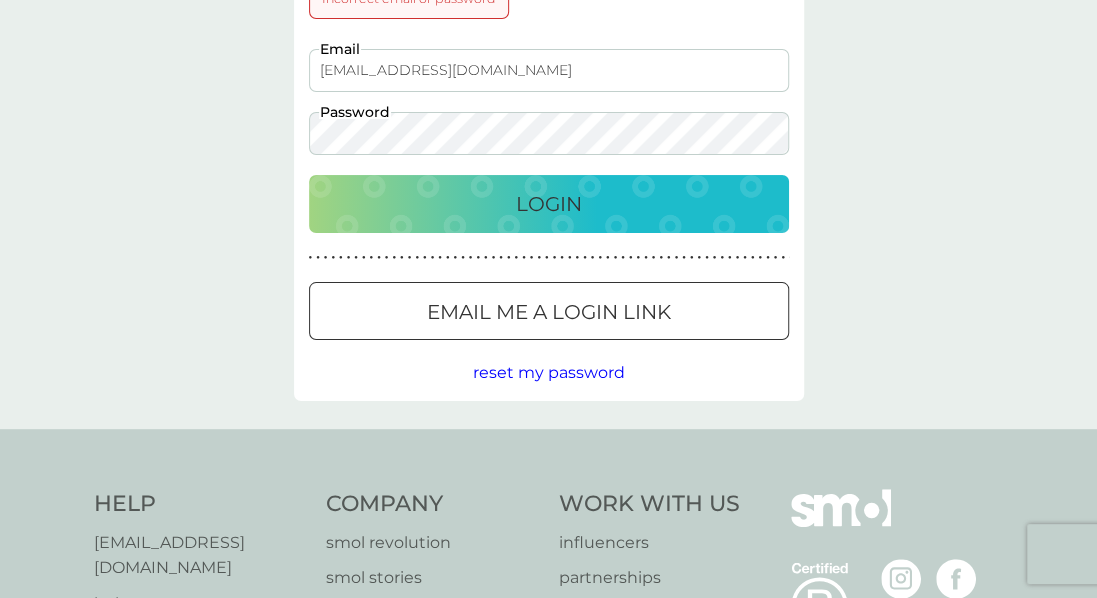 scroll, scrollTop: 190, scrollLeft: 0, axis: vertical 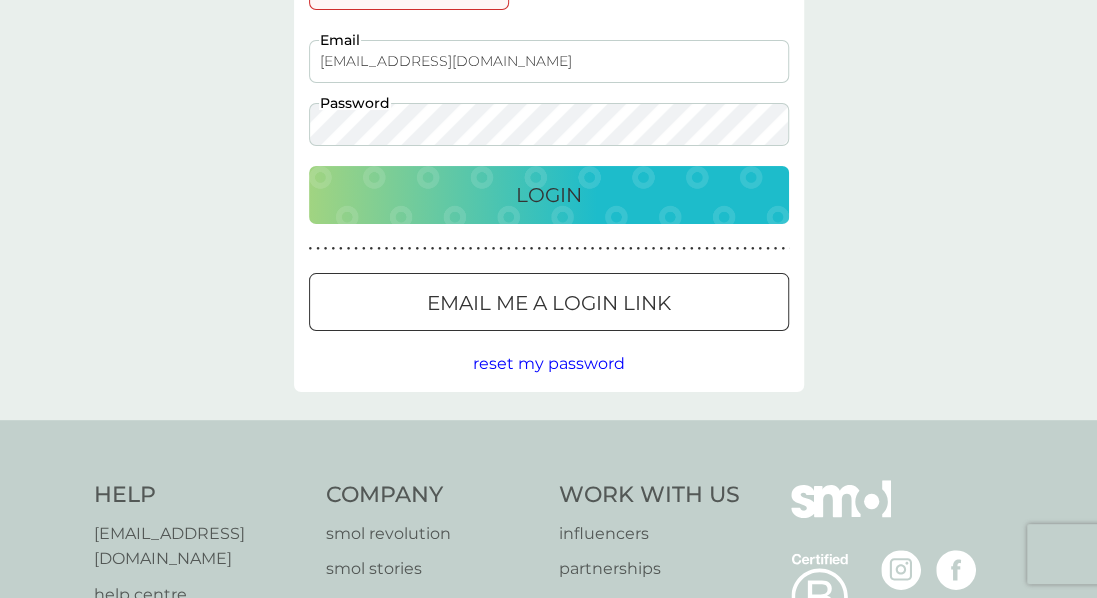click on "reset my password" at bounding box center (549, 363) 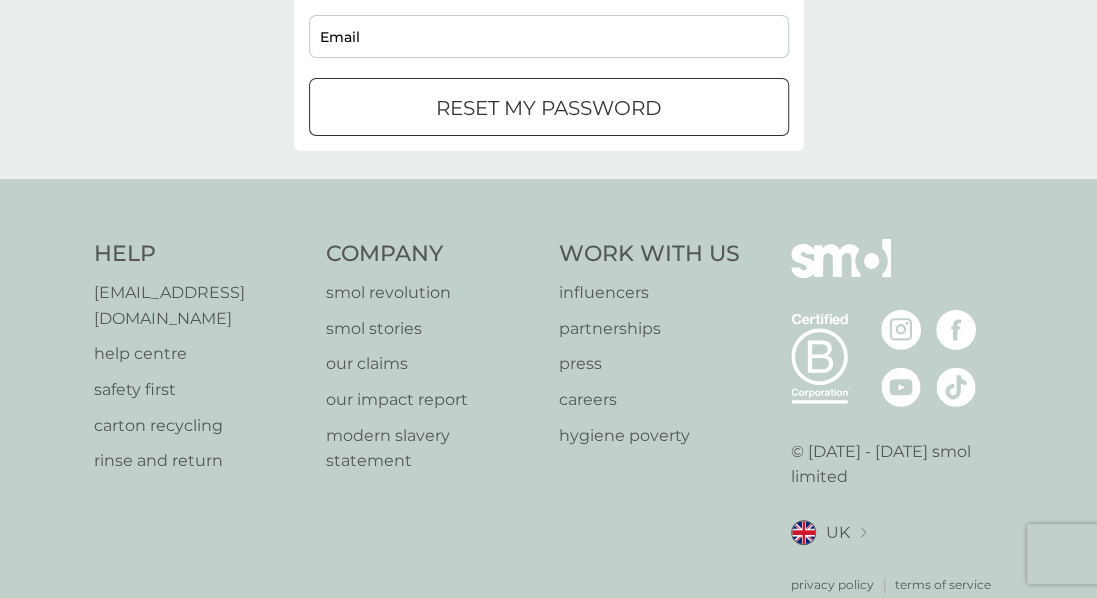 scroll, scrollTop: 0, scrollLeft: 0, axis: both 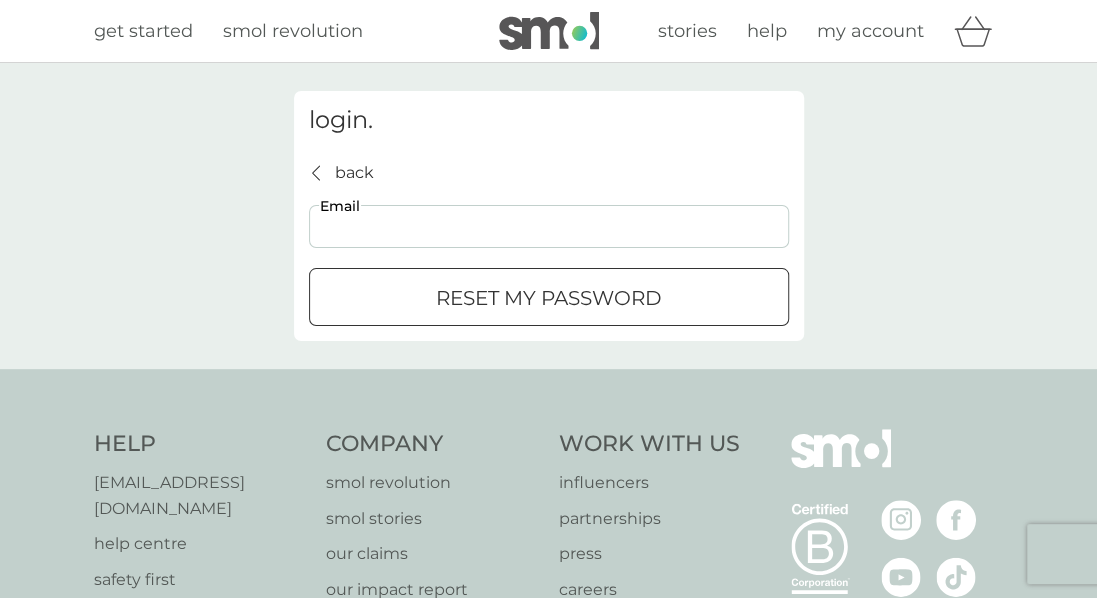 click on "Email" at bounding box center [549, 226] 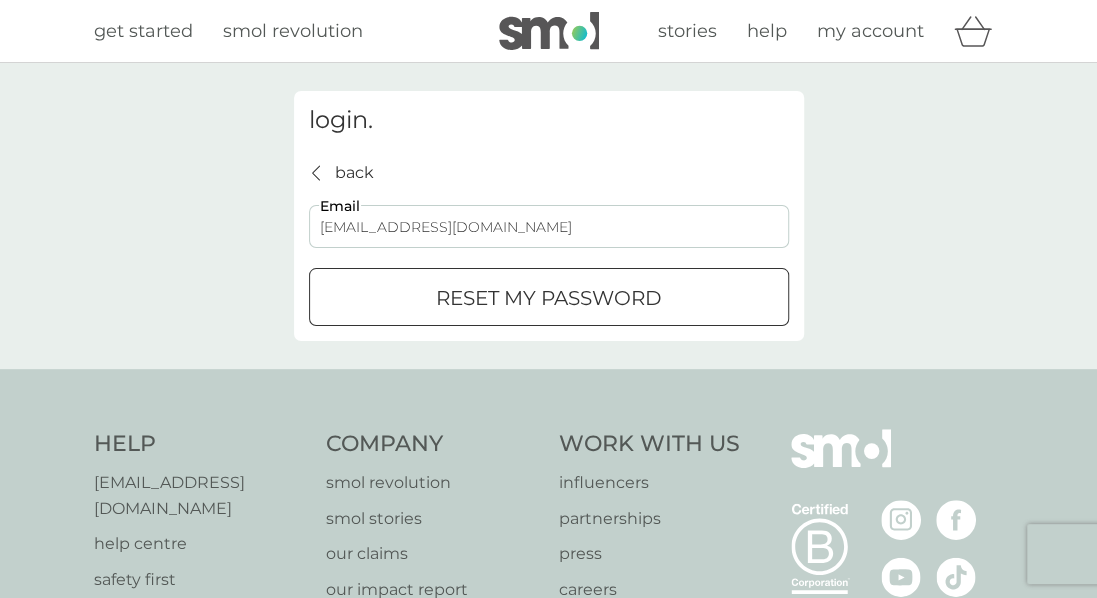 click on "reset my password" at bounding box center [549, 298] 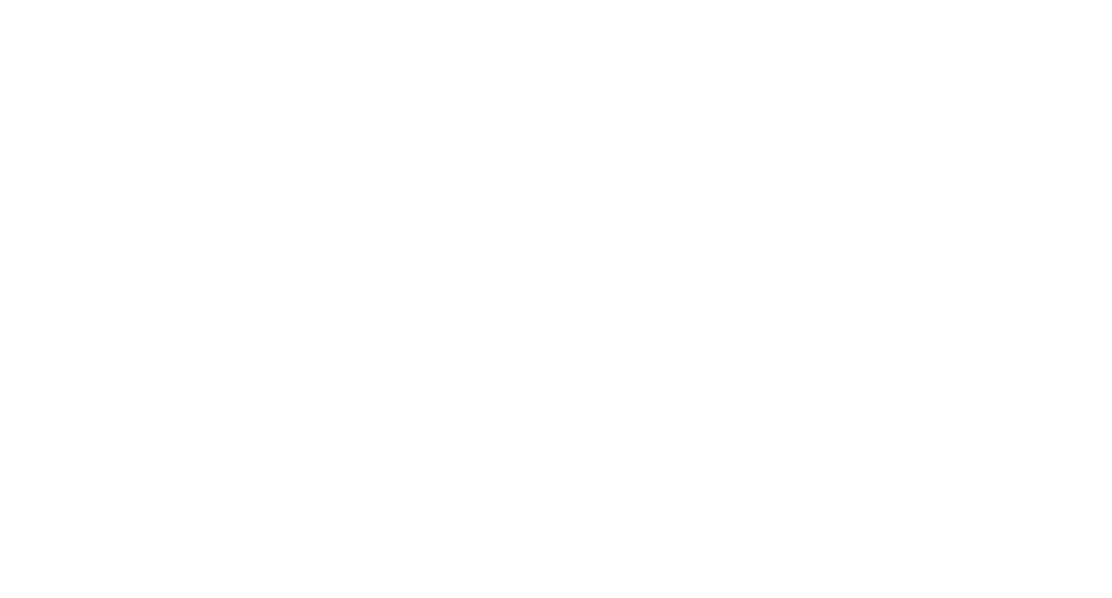 scroll, scrollTop: 0, scrollLeft: 0, axis: both 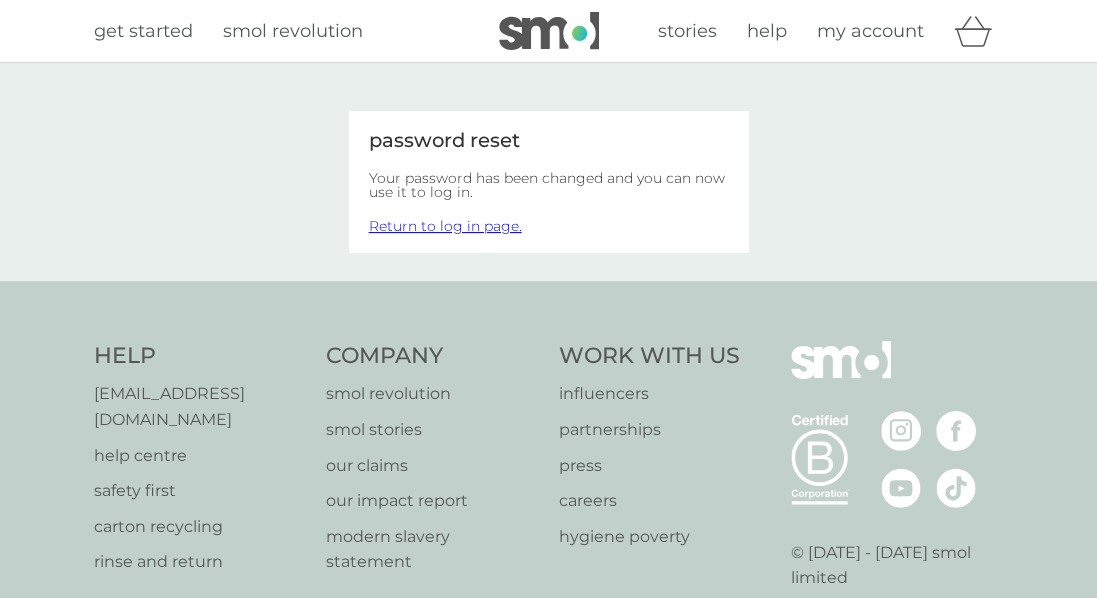 click on "password reset Your password has been changed and you can now use it to log in. Return to log in page." at bounding box center [549, 182] 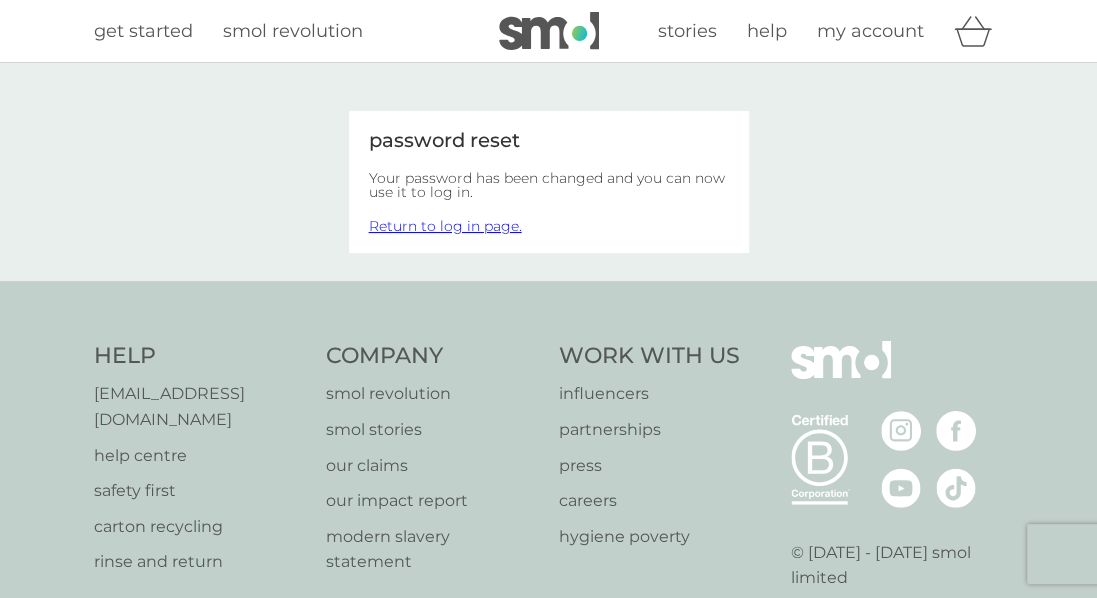 click on "Return to log in page." at bounding box center (445, 226) 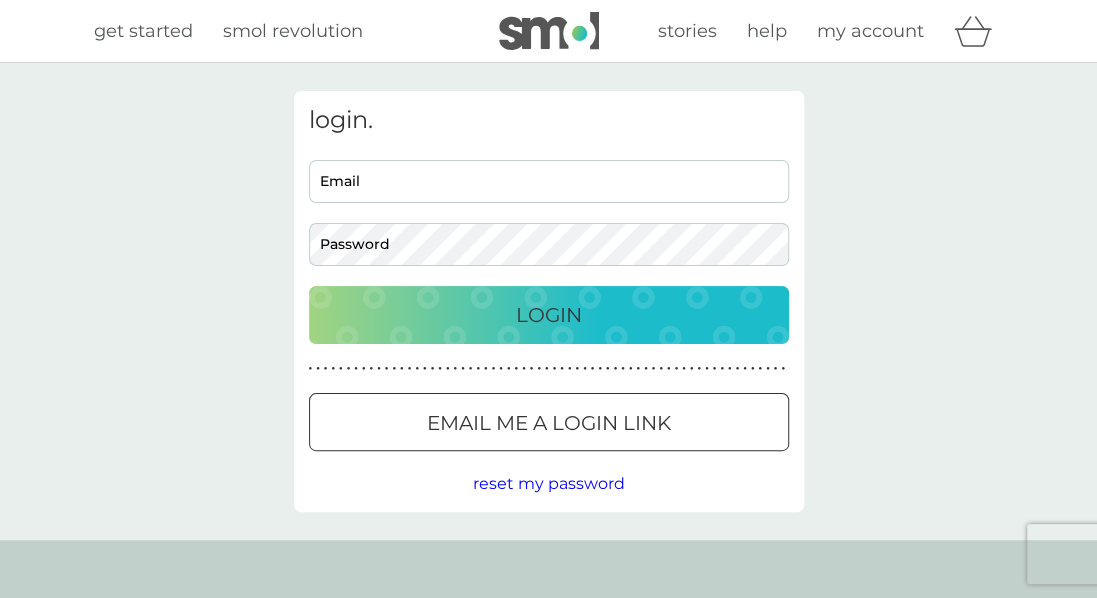 scroll, scrollTop: 0, scrollLeft: 0, axis: both 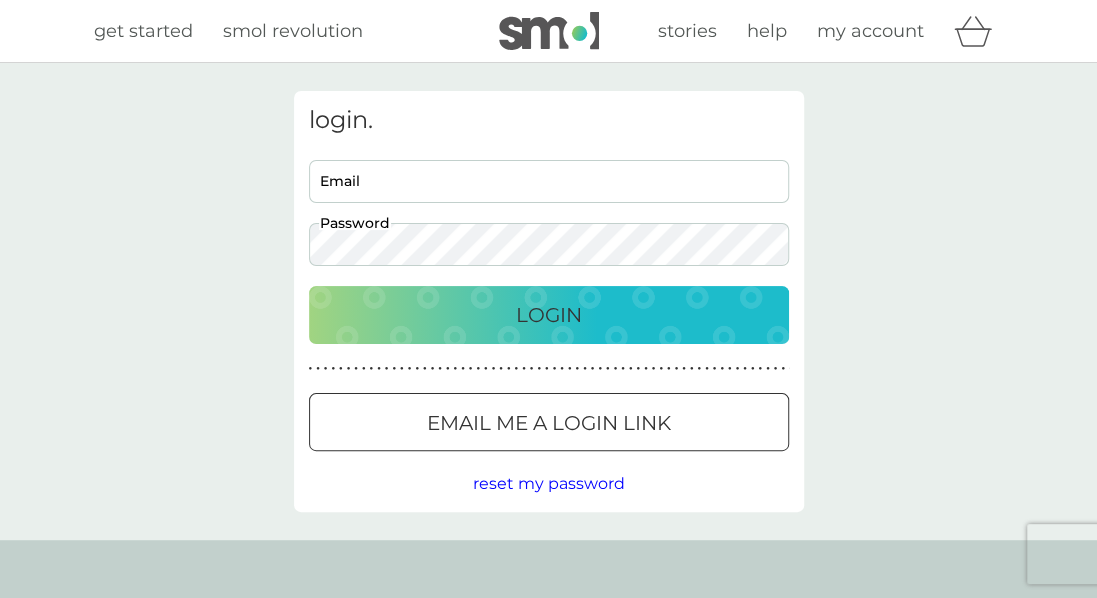 click on "Email" at bounding box center (549, 181) 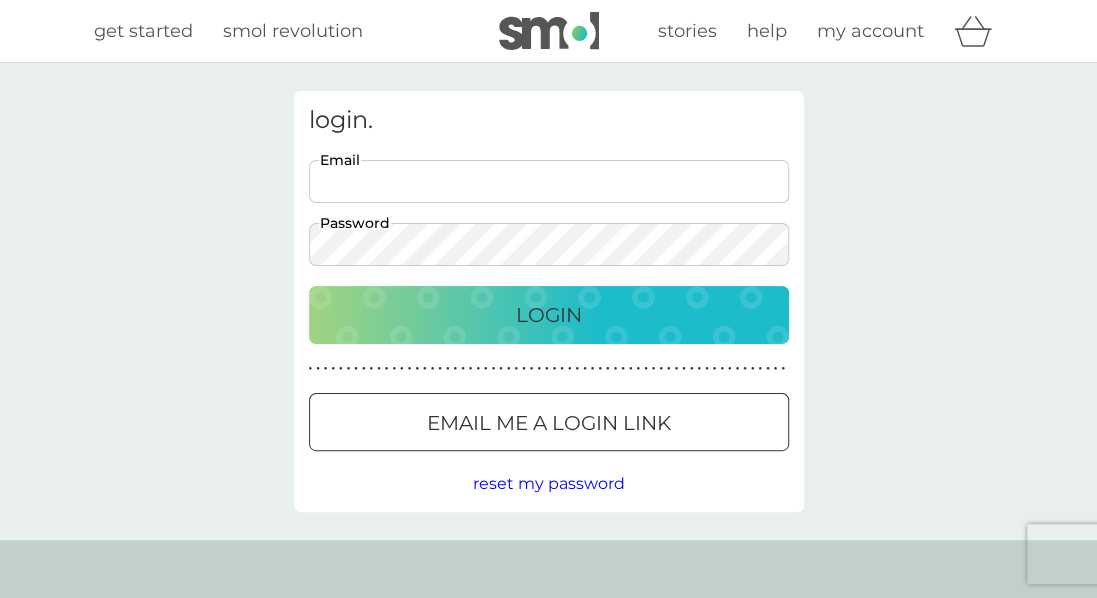 type on "[EMAIL_ADDRESS][DOMAIN_NAME]" 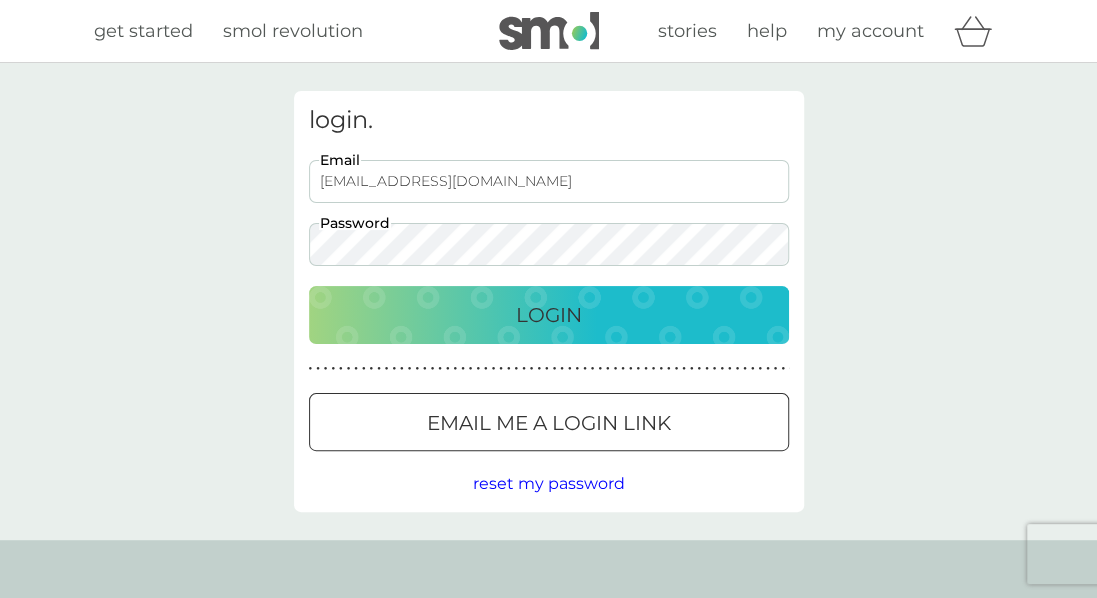 click on "Login" at bounding box center (549, 315) 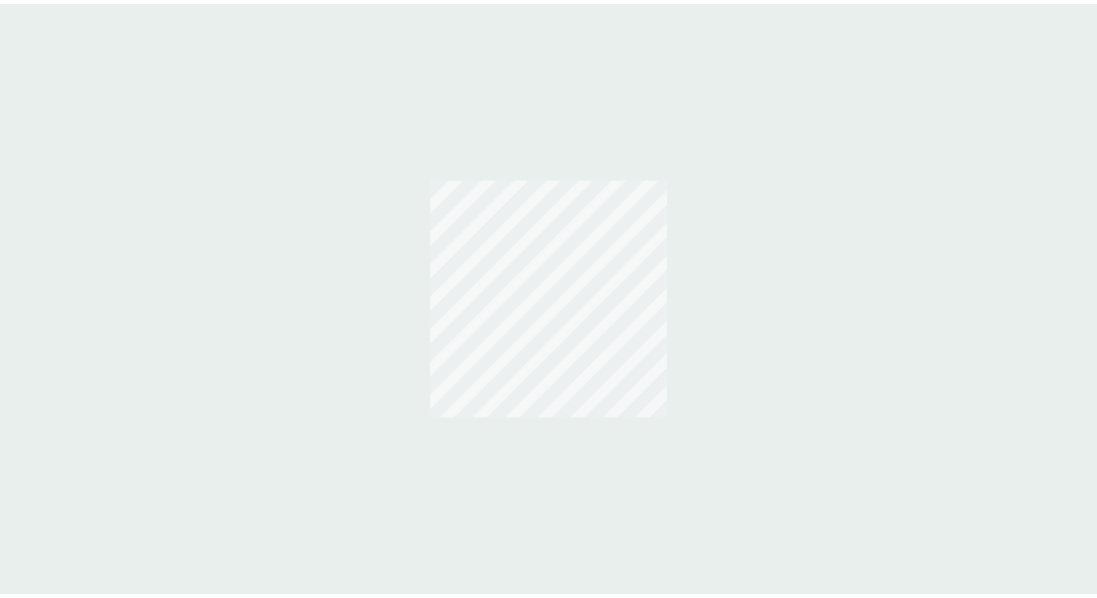 scroll, scrollTop: 0, scrollLeft: 0, axis: both 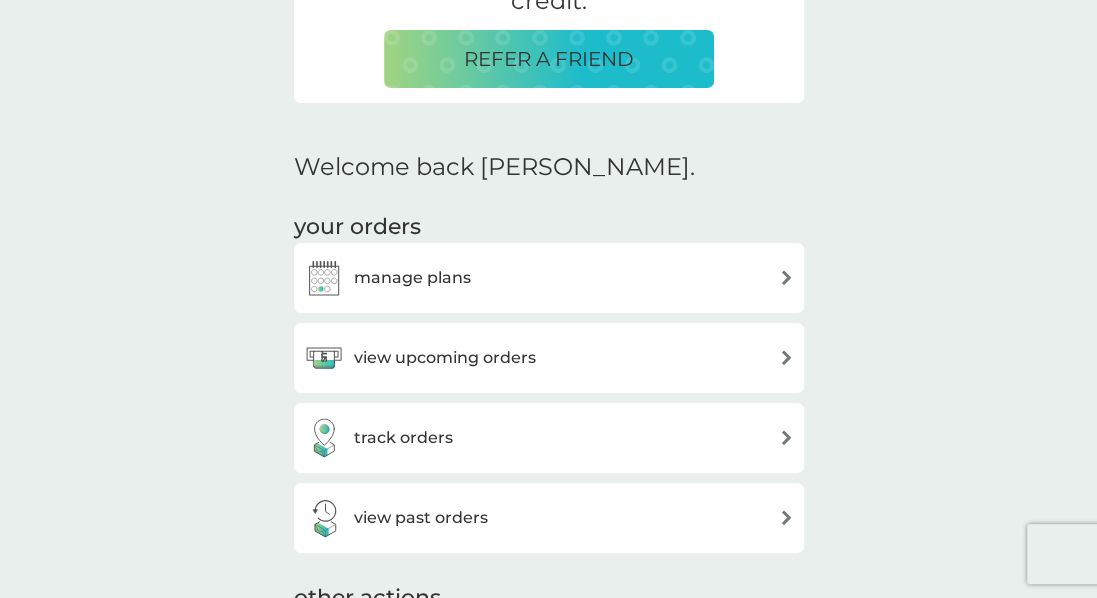 click on "view upcoming orders" at bounding box center (549, 358) 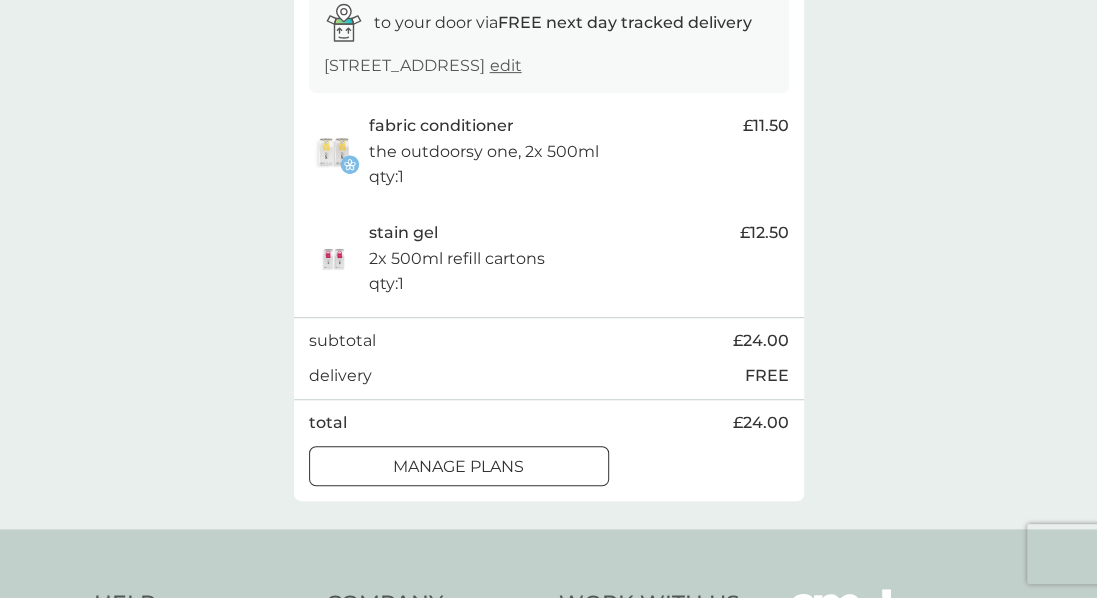 scroll, scrollTop: 359, scrollLeft: 0, axis: vertical 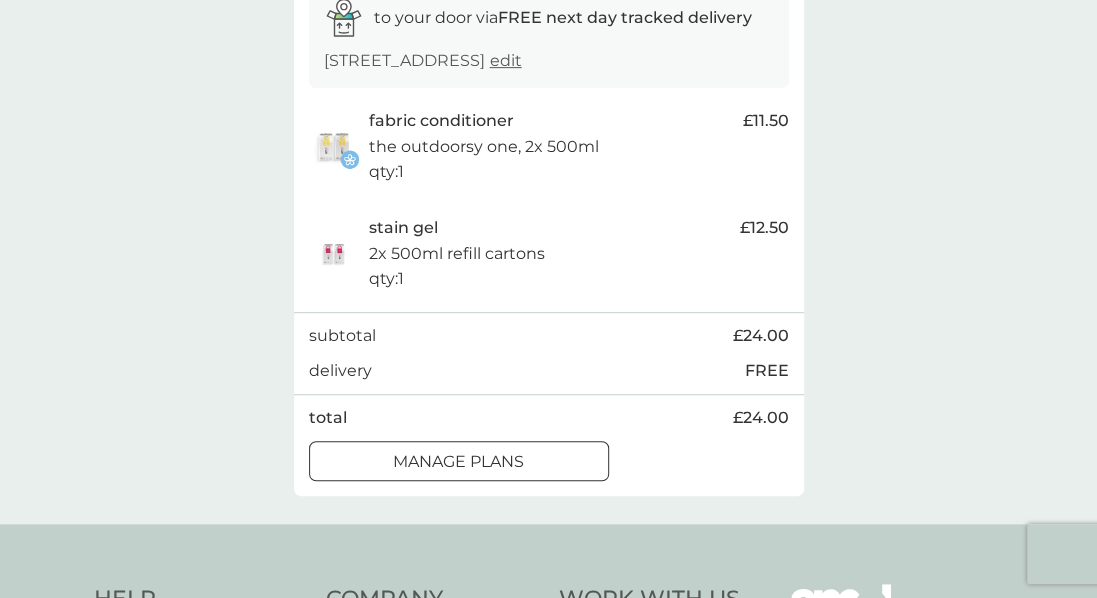 click on "manage plans" at bounding box center [459, 461] 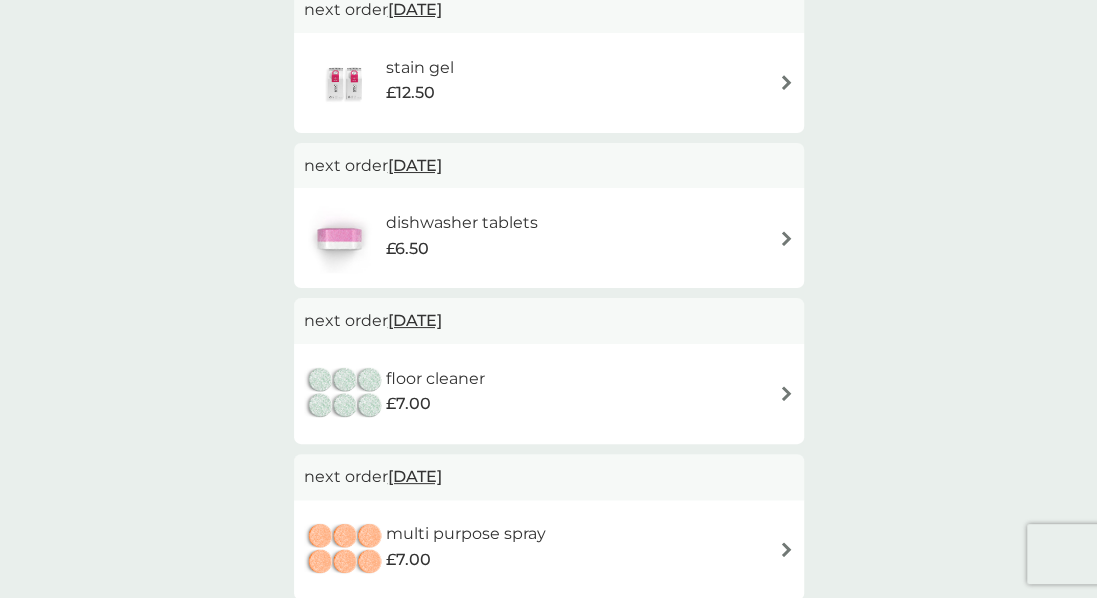 scroll, scrollTop: 0, scrollLeft: 0, axis: both 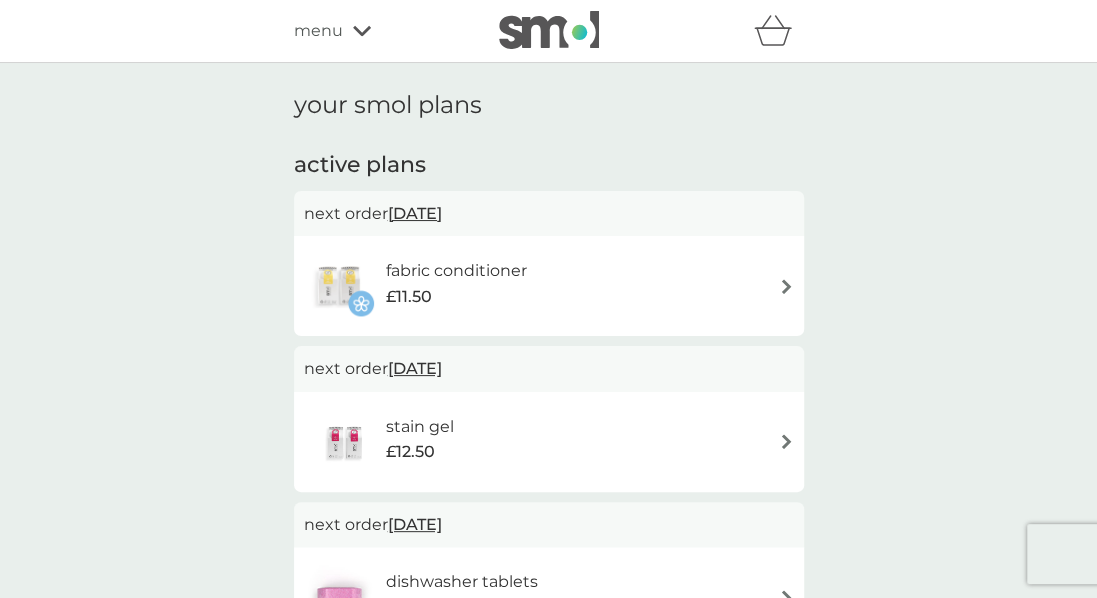 click on "stain gel £12.50" at bounding box center (549, 442) 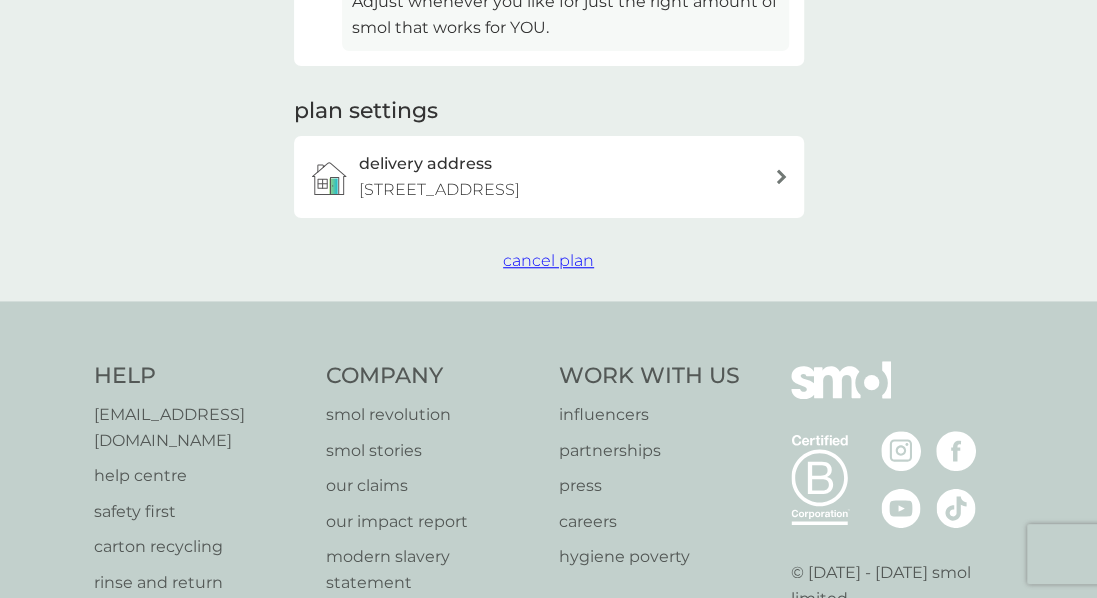 scroll, scrollTop: 618, scrollLeft: 0, axis: vertical 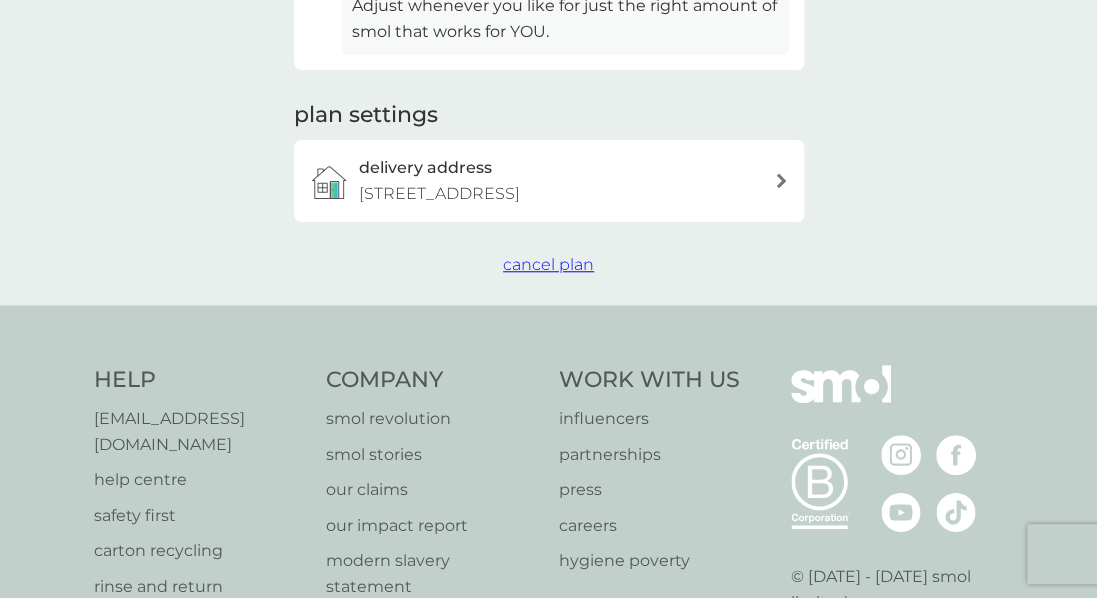 click on "cancel plan" at bounding box center [548, 264] 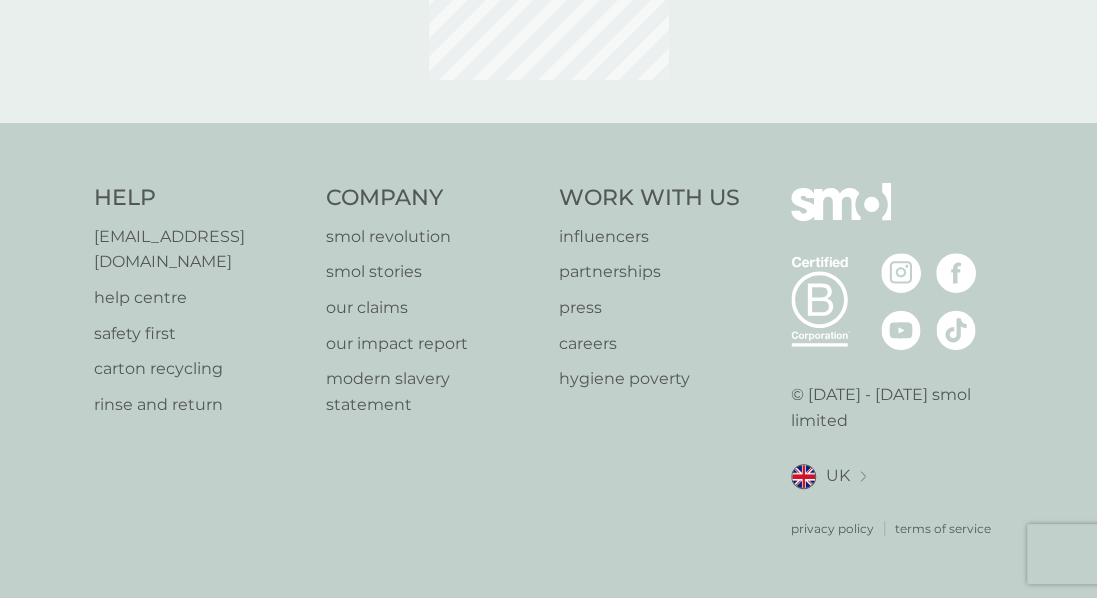 scroll, scrollTop: 0, scrollLeft: 0, axis: both 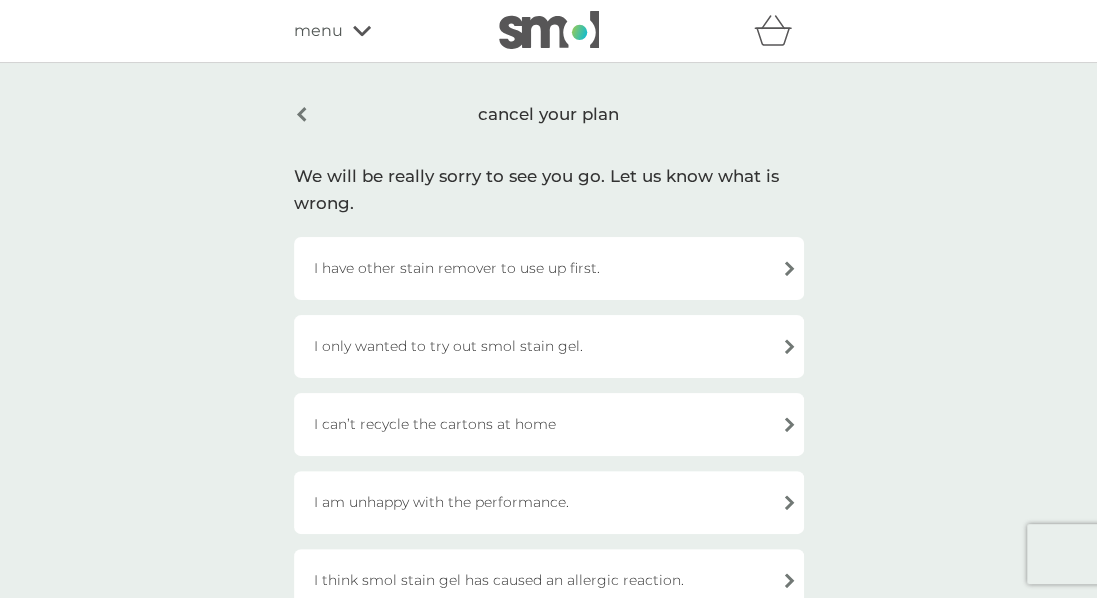 click on "I have other stain remover to use up first." at bounding box center [549, 268] 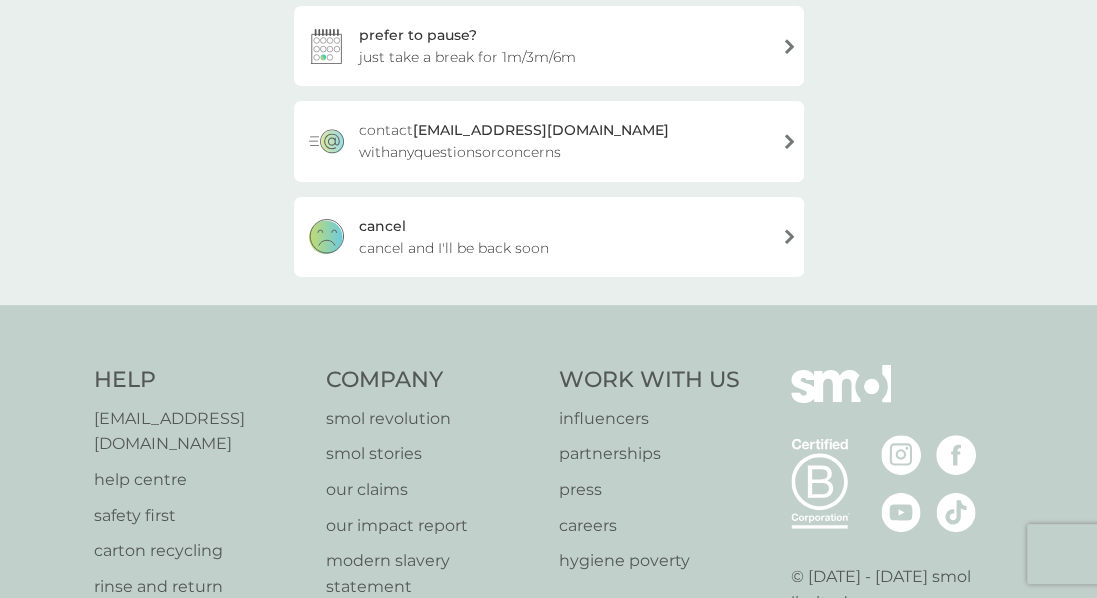 scroll, scrollTop: 325, scrollLeft: 0, axis: vertical 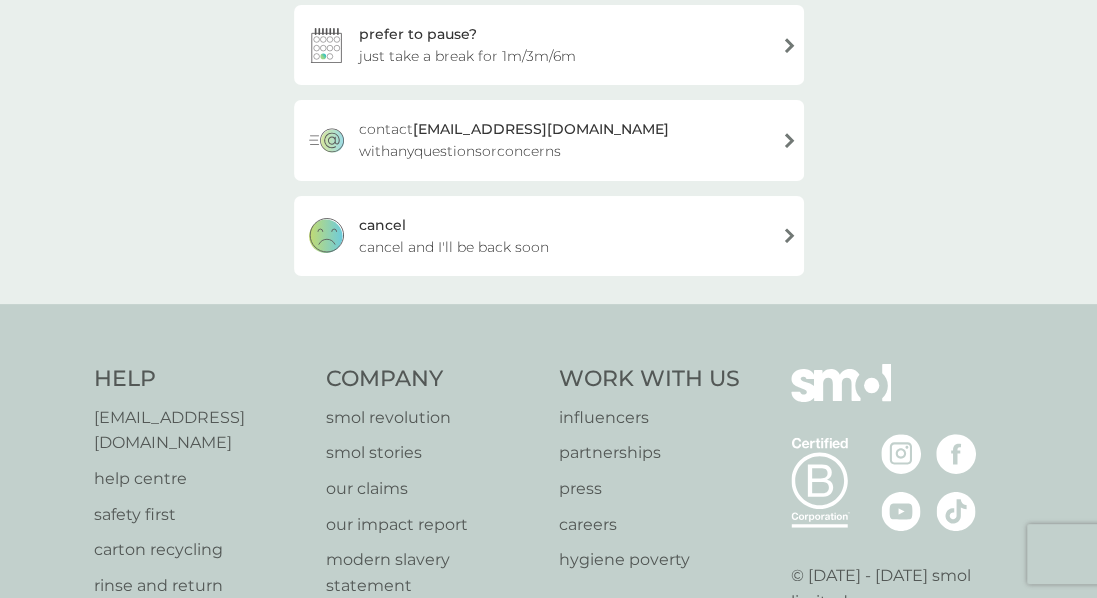 click on "cancel cancel and I'll be back soon" at bounding box center [549, 236] 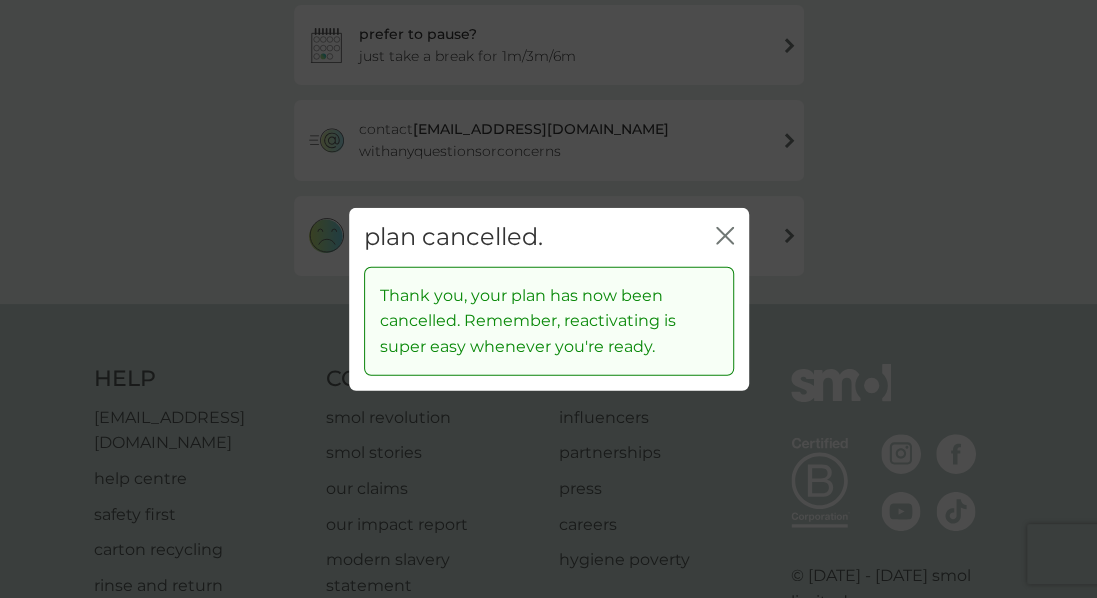 click on "plan cancelled. close Thank you, your plan has now been cancelled. Remember, reactivating is super easy whenever you're ready." at bounding box center [548, 299] 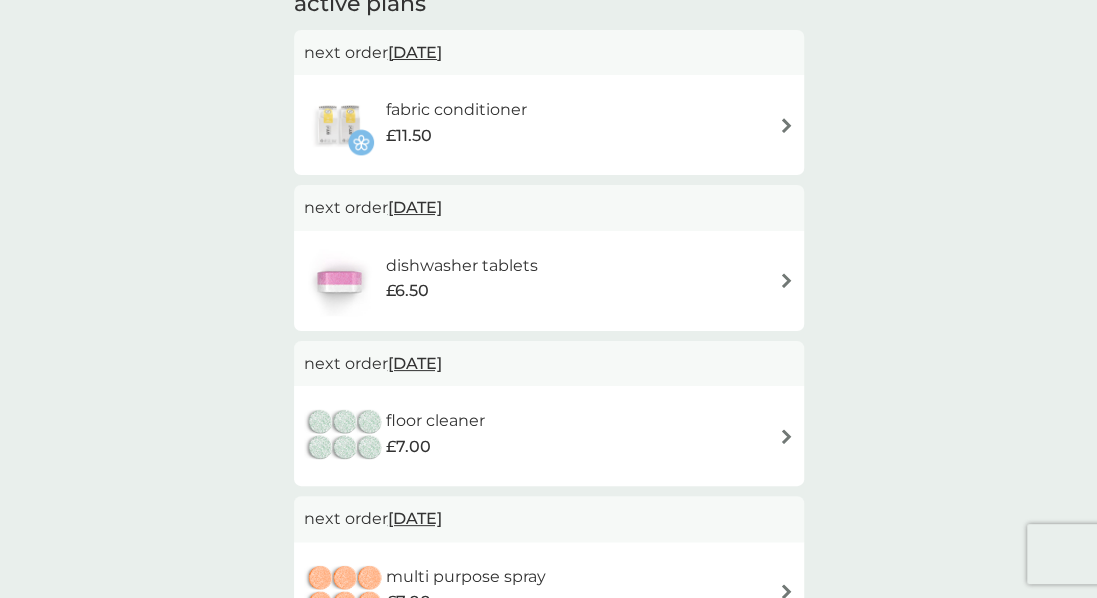 scroll, scrollTop: 240, scrollLeft: 0, axis: vertical 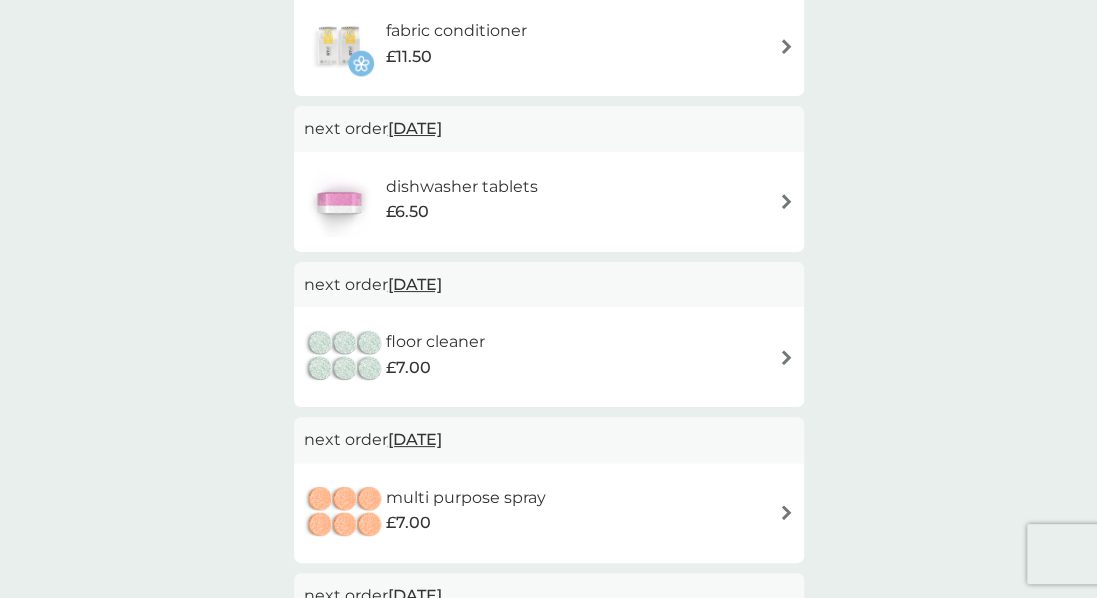 click at bounding box center (786, 357) 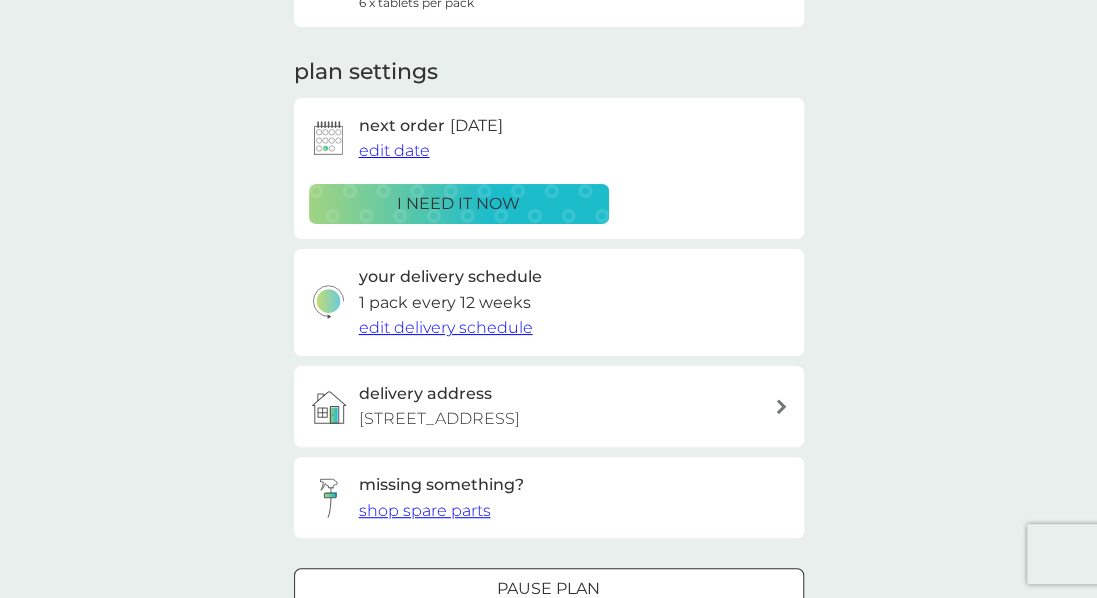scroll, scrollTop: 0, scrollLeft: 0, axis: both 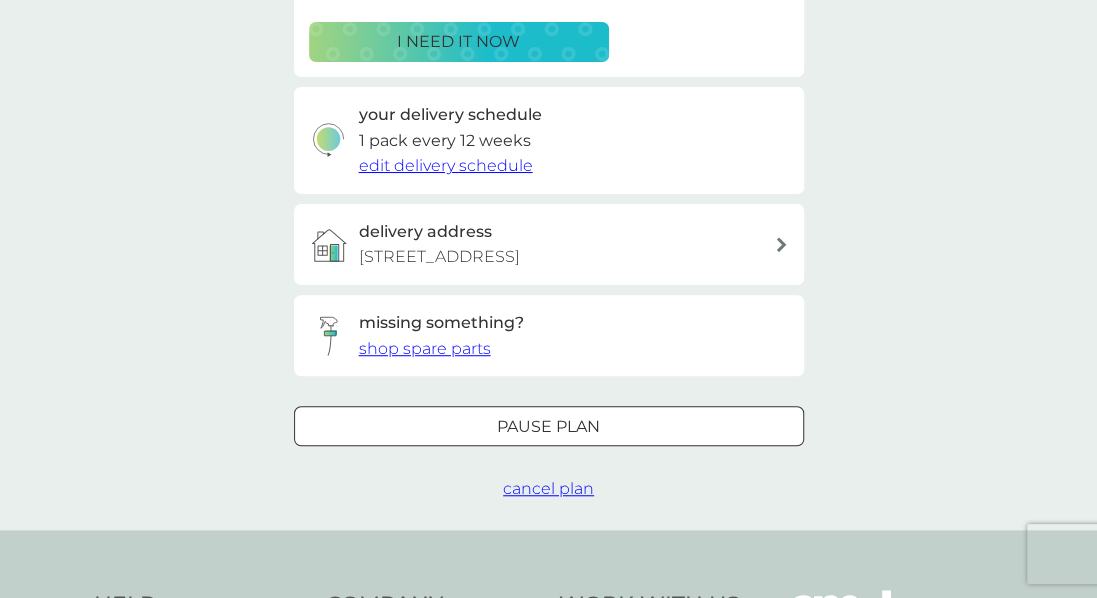 click on "cancel plan" at bounding box center (548, 488) 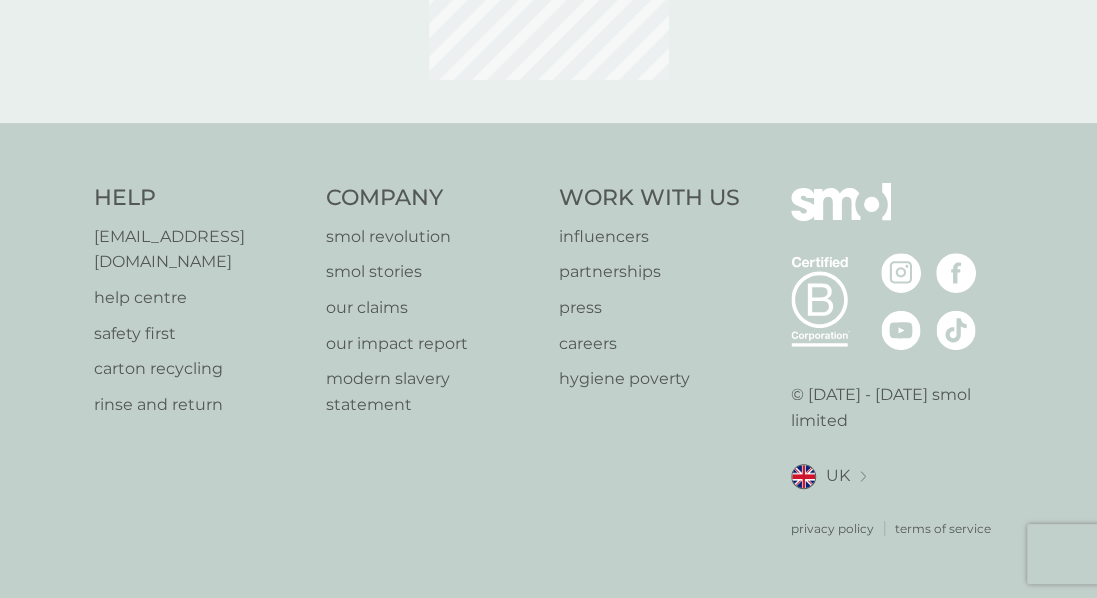 scroll, scrollTop: 0, scrollLeft: 0, axis: both 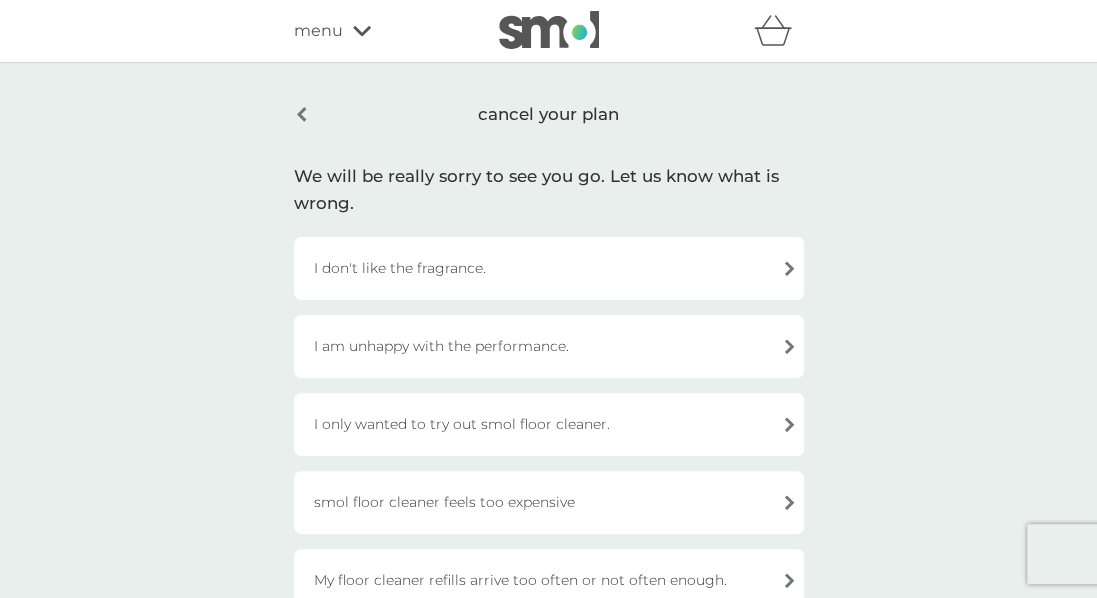 click on "I am unhappy with the performance." at bounding box center (549, 346) 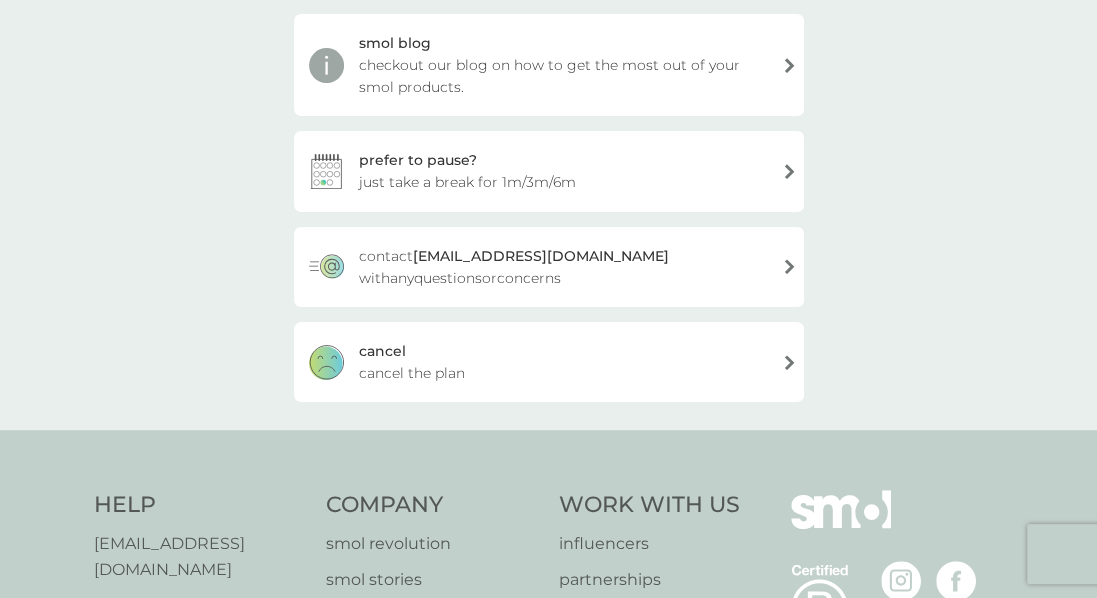 scroll, scrollTop: 338, scrollLeft: 0, axis: vertical 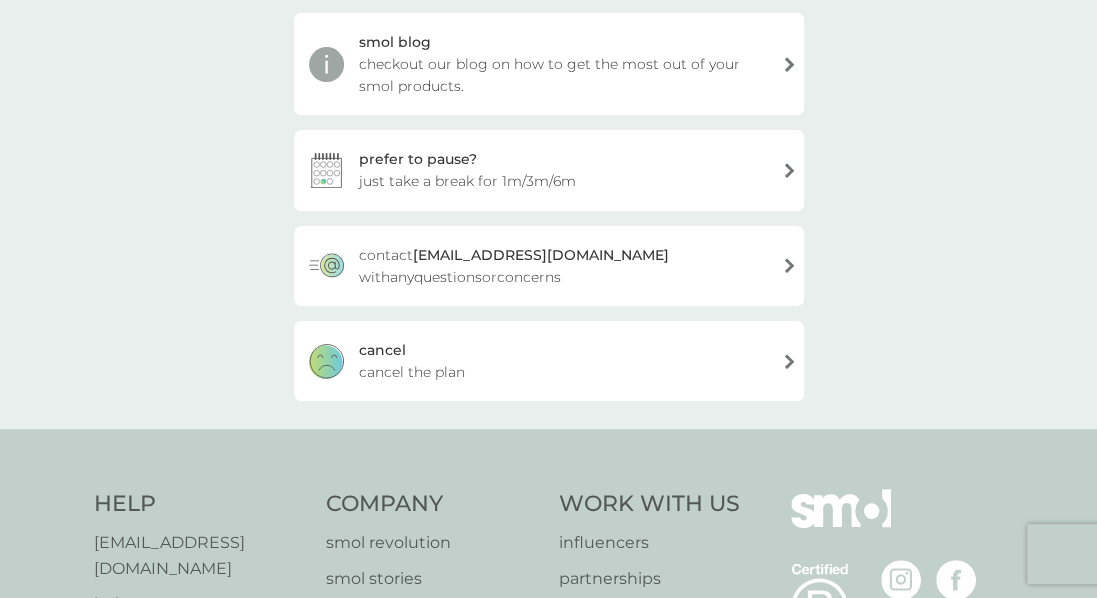 click on "cancel cancel the plan" at bounding box center [549, 361] 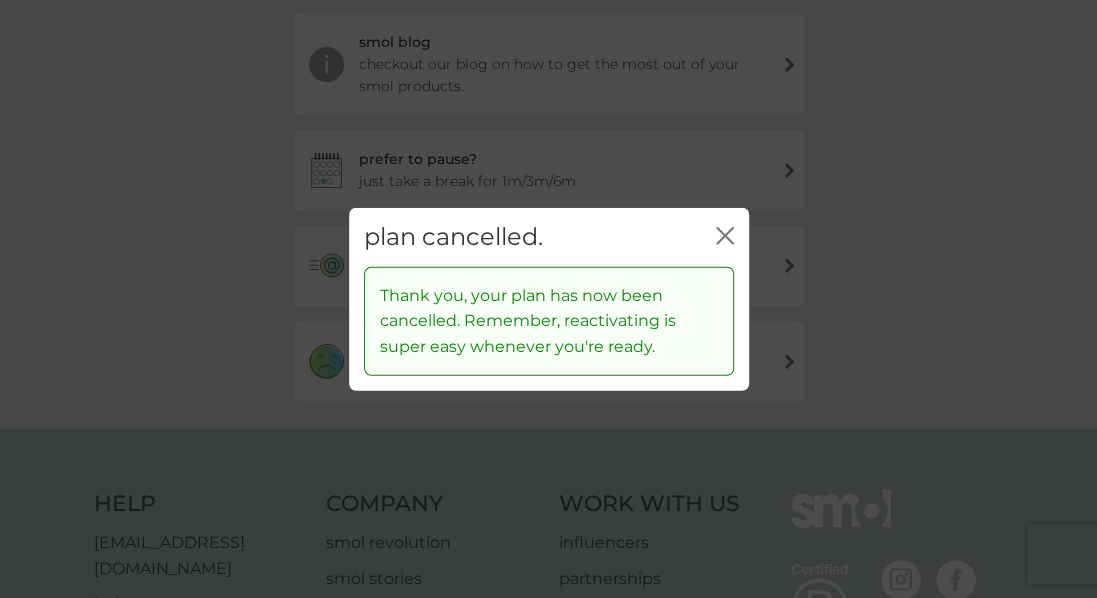 click on "plan cancelled. close" at bounding box center [549, 237] 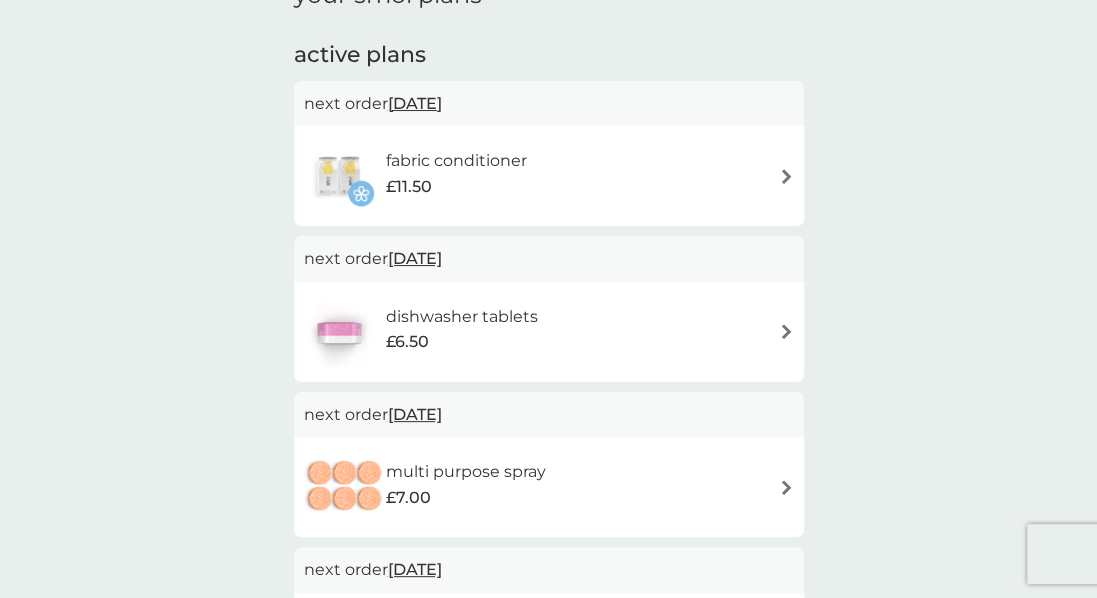 scroll, scrollTop: 114, scrollLeft: 0, axis: vertical 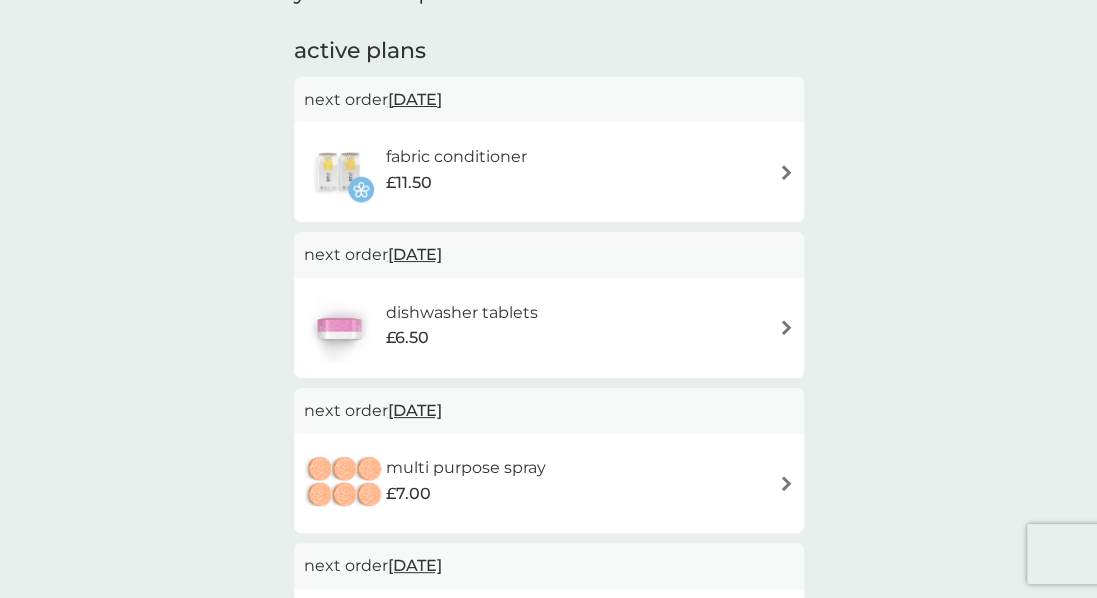 click at bounding box center [786, 172] 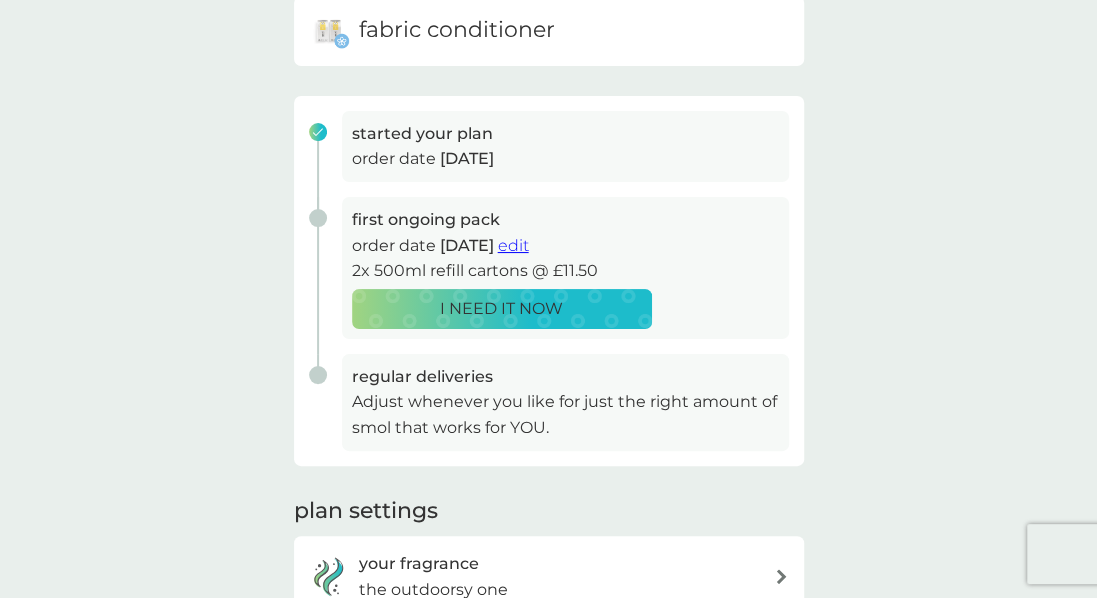 scroll, scrollTop: 211, scrollLeft: 0, axis: vertical 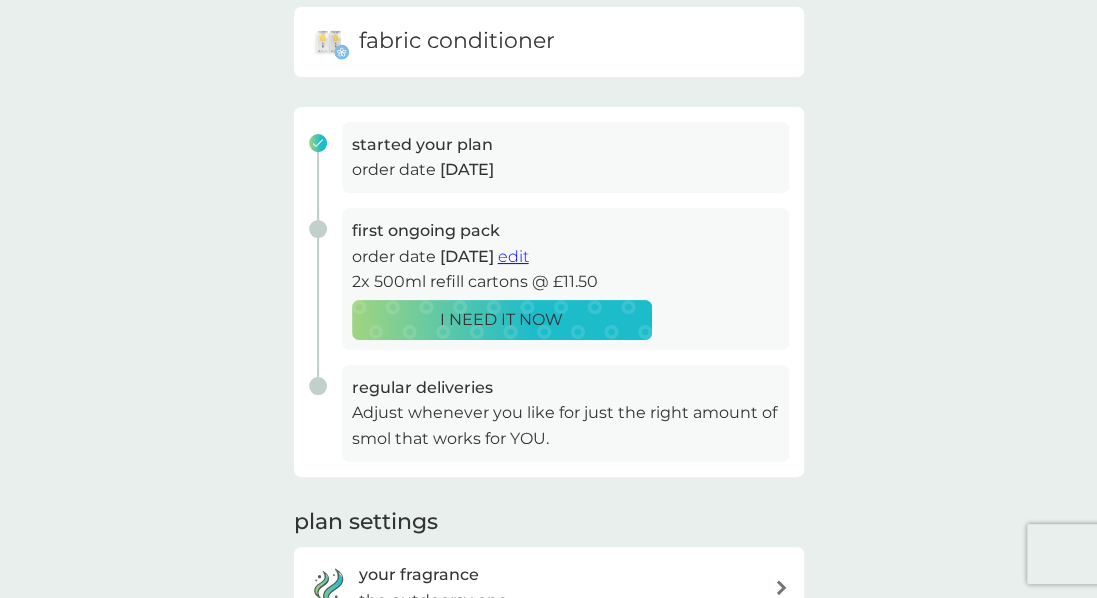 click on "regular deliveries" at bounding box center (422, 388) 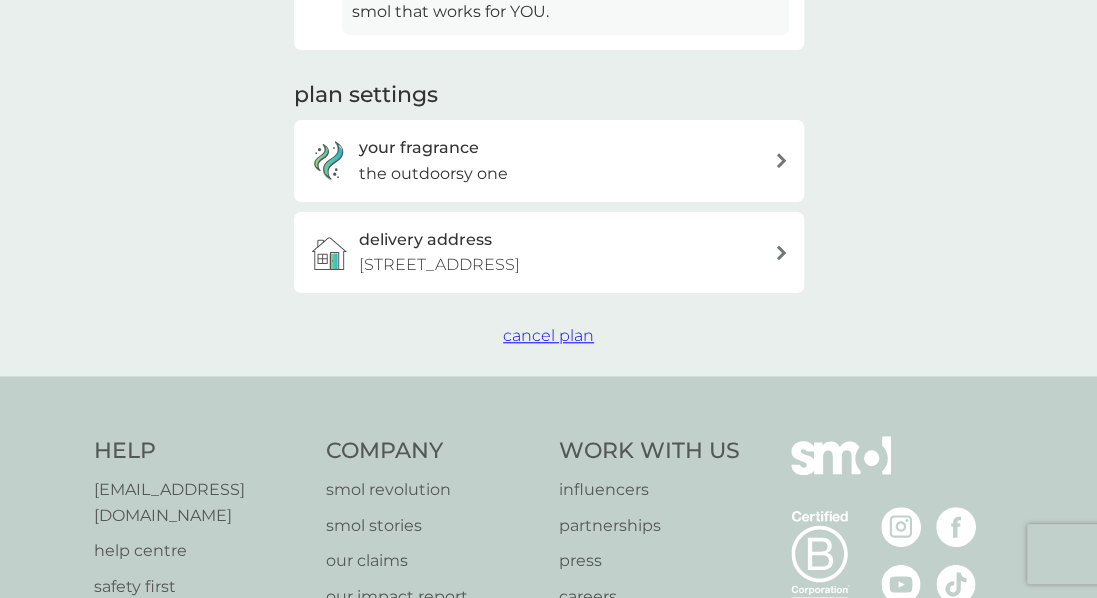 scroll, scrollTop: 643, scrollLeft: 0, axis: vertical 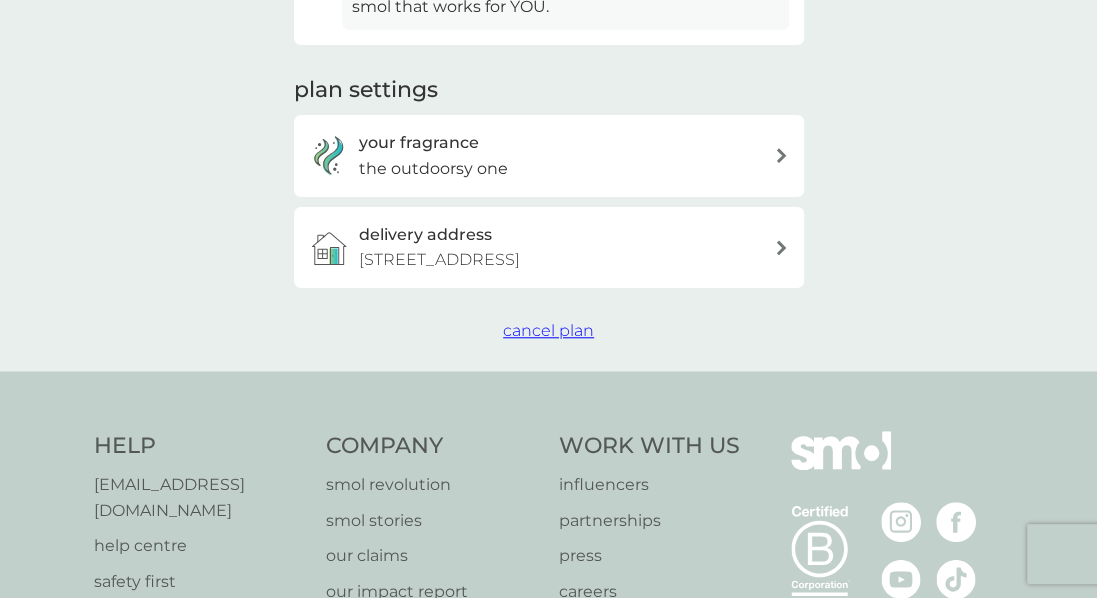 click on "cancel plan" at bounding box center [548, 330] 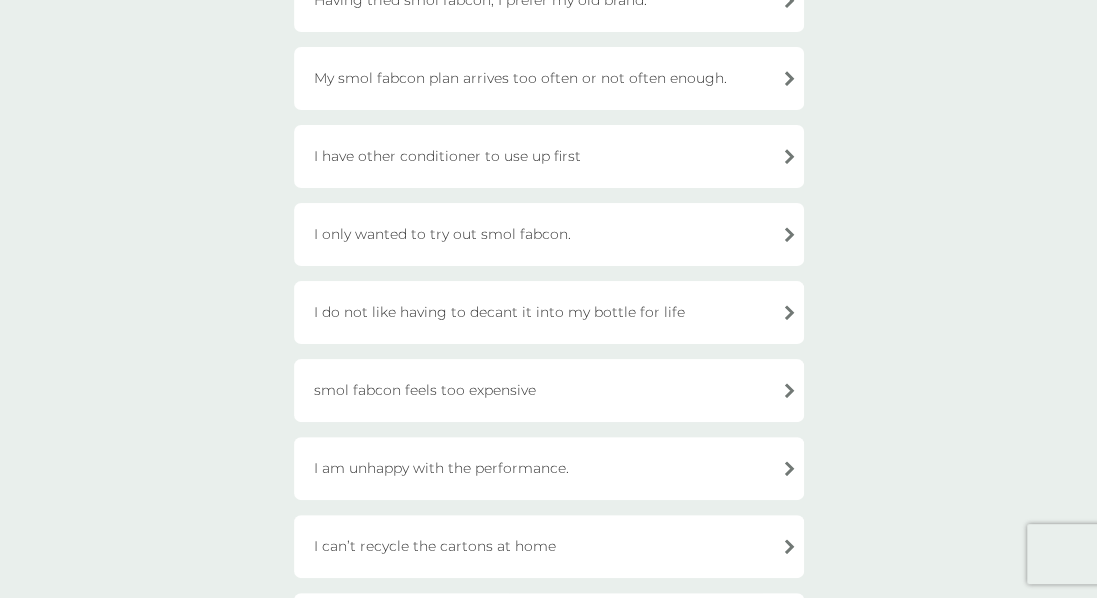 scroll, scrollTop: 346, scrollLeft: 0, axis: vertical 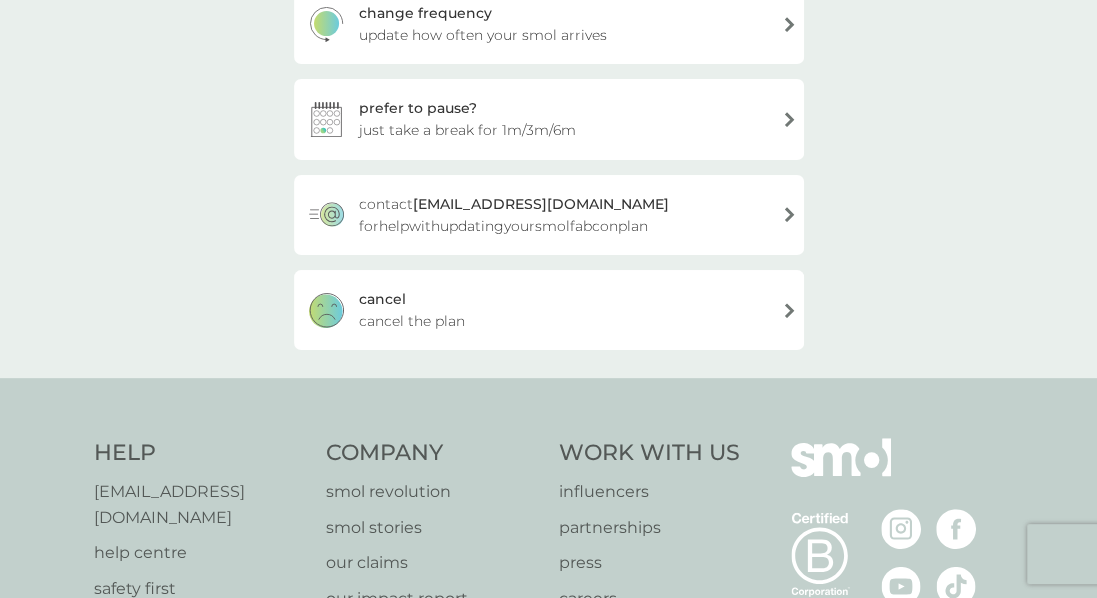 click on "prefer to pause? just take a break for 1m/3m/6m" at bounding box center (549, 119) 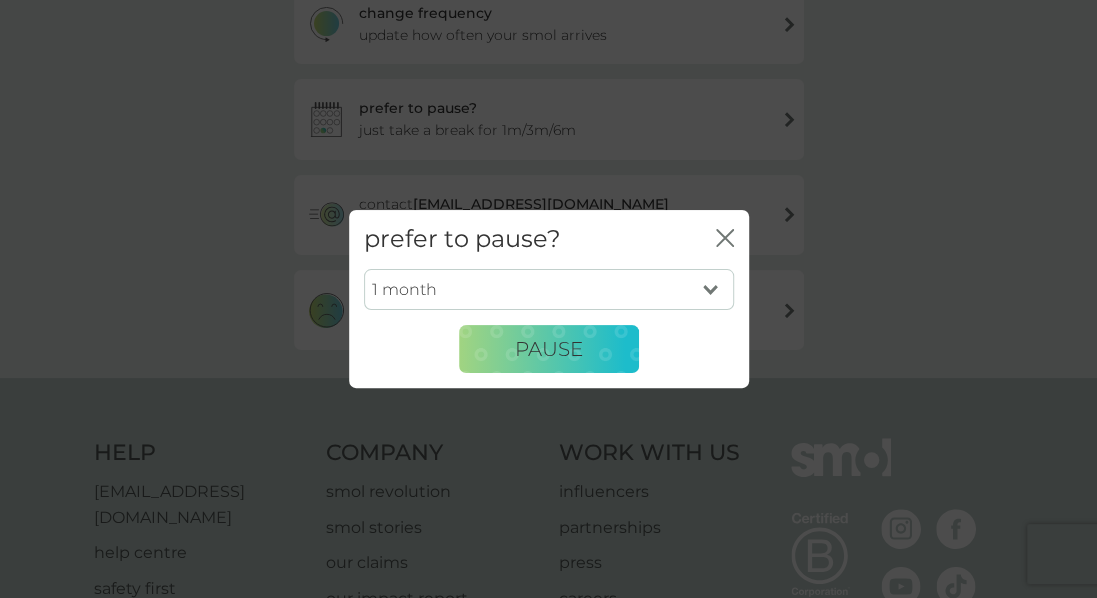 click on "1 month 3 months 6 months" at bounding box center [549, 290] 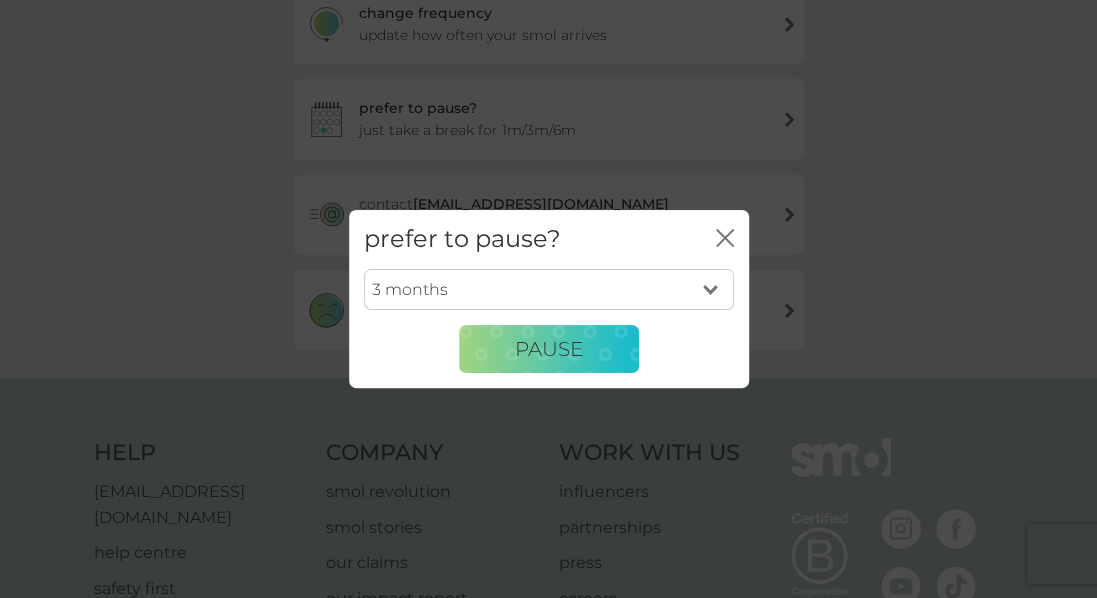 click on "1 month 3 months 6 months" at bounding box center [549, 290] 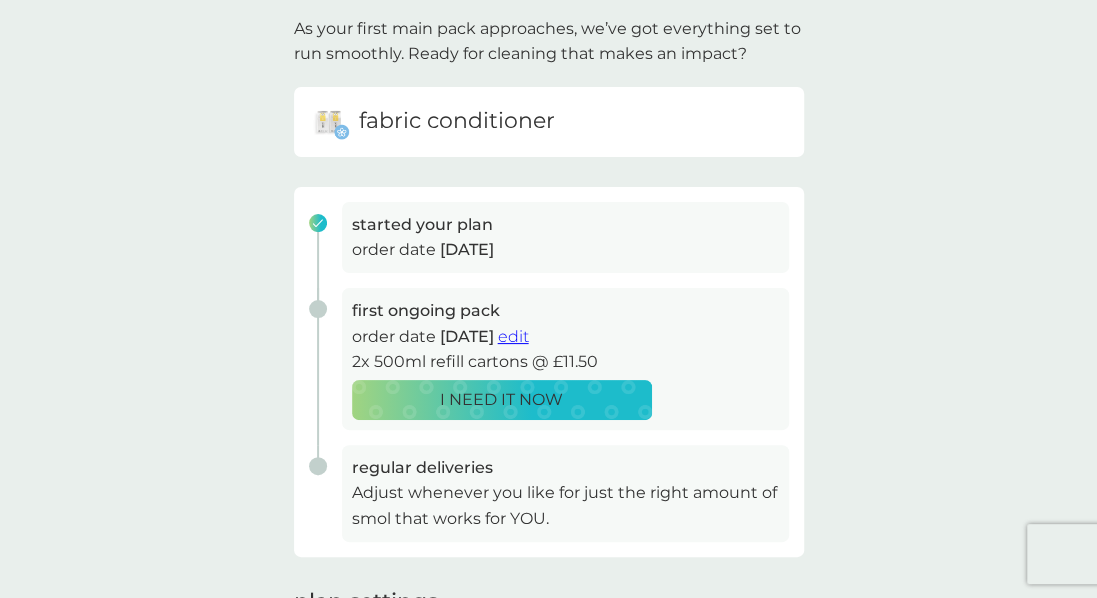 scroll, scrollTop: 0, scrollLeft: 0, axis: both 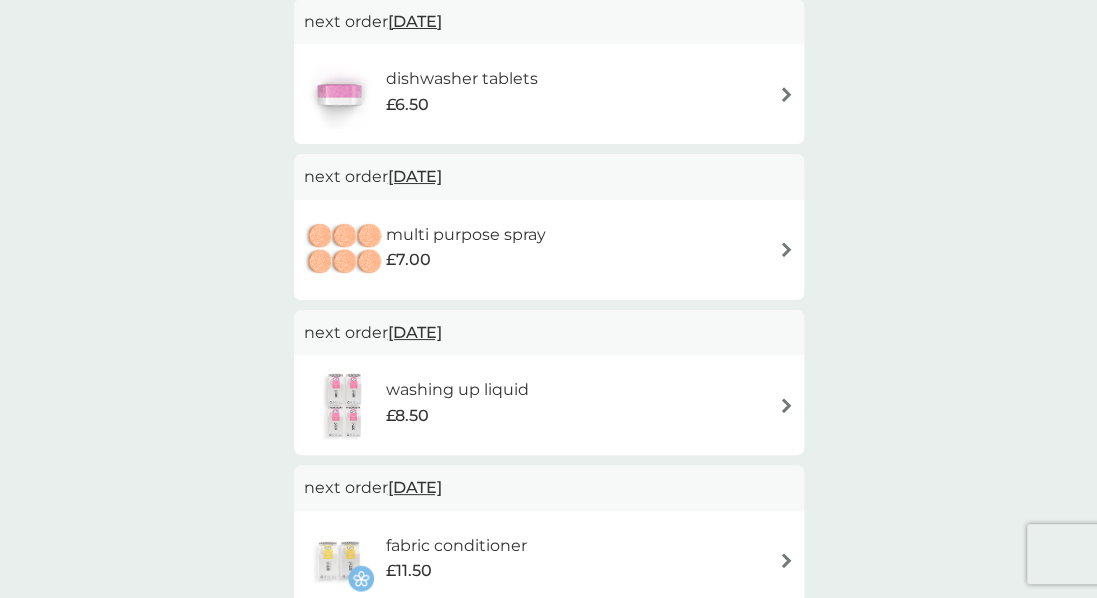 click on "dishwasher tablets £6.50" at bounding box center (549, 94) 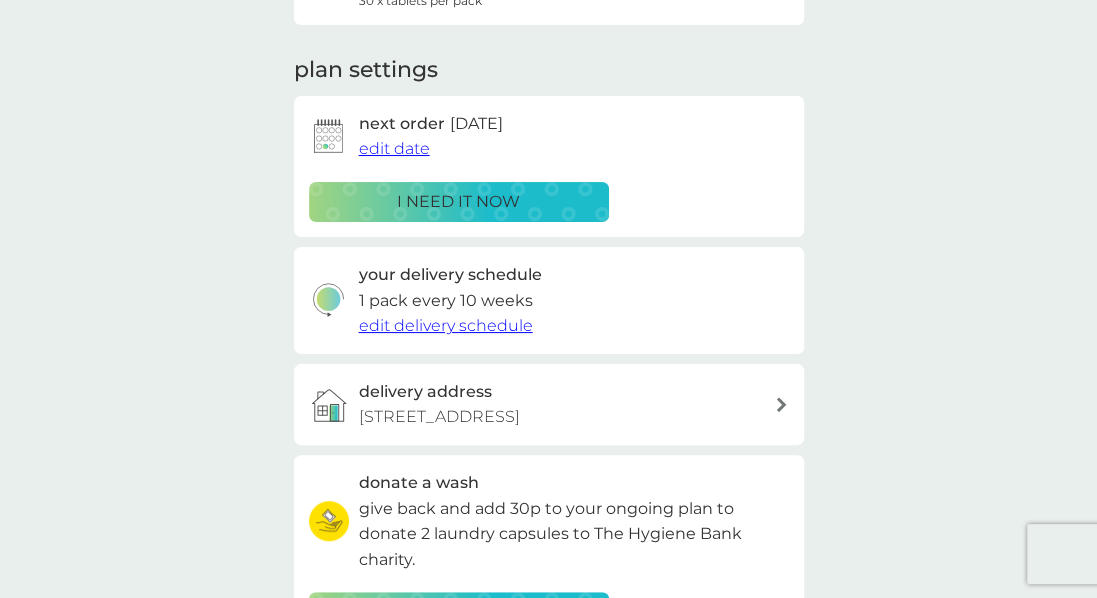scroll, scrollTop: 247, scrollLeft: 0, axis: vertical 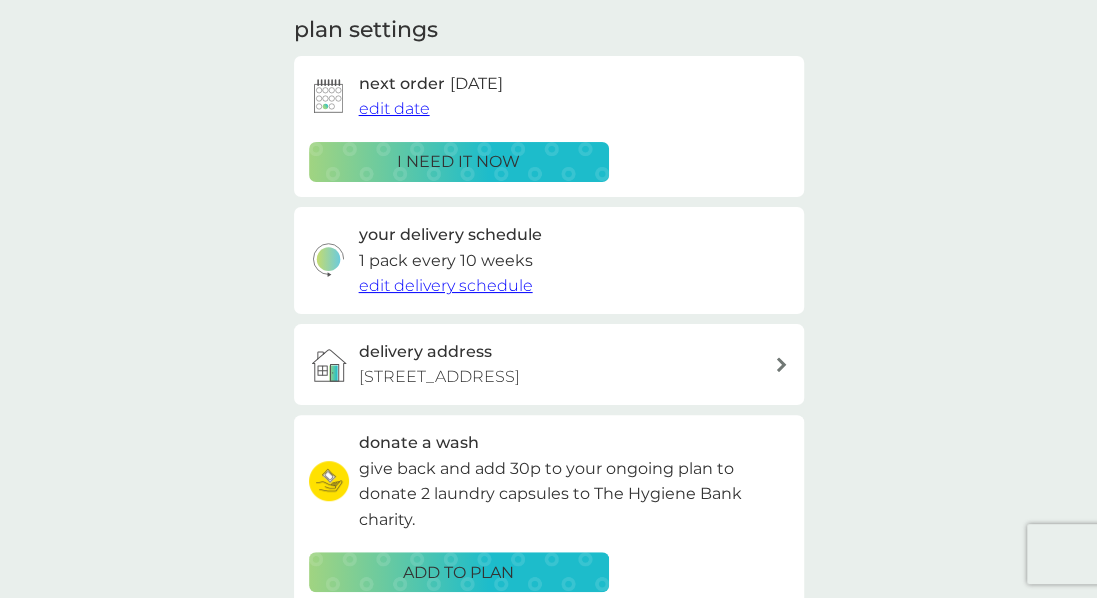 click on "i need it now" at bounding box center [458, 162] 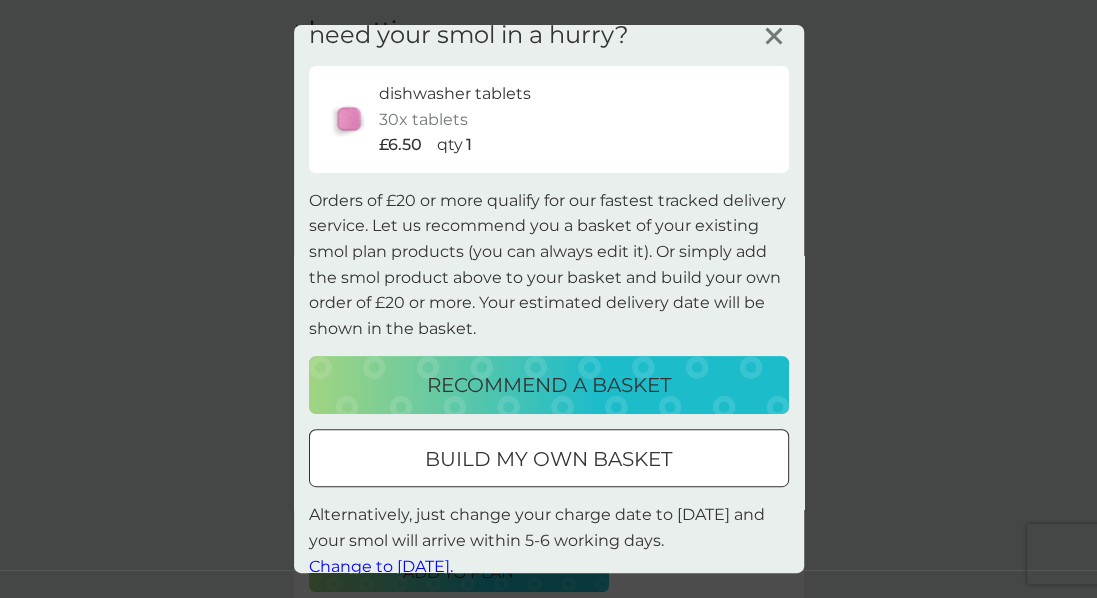 scroll, scrollTop: 50, scrollLeft: 0, axis: vertical 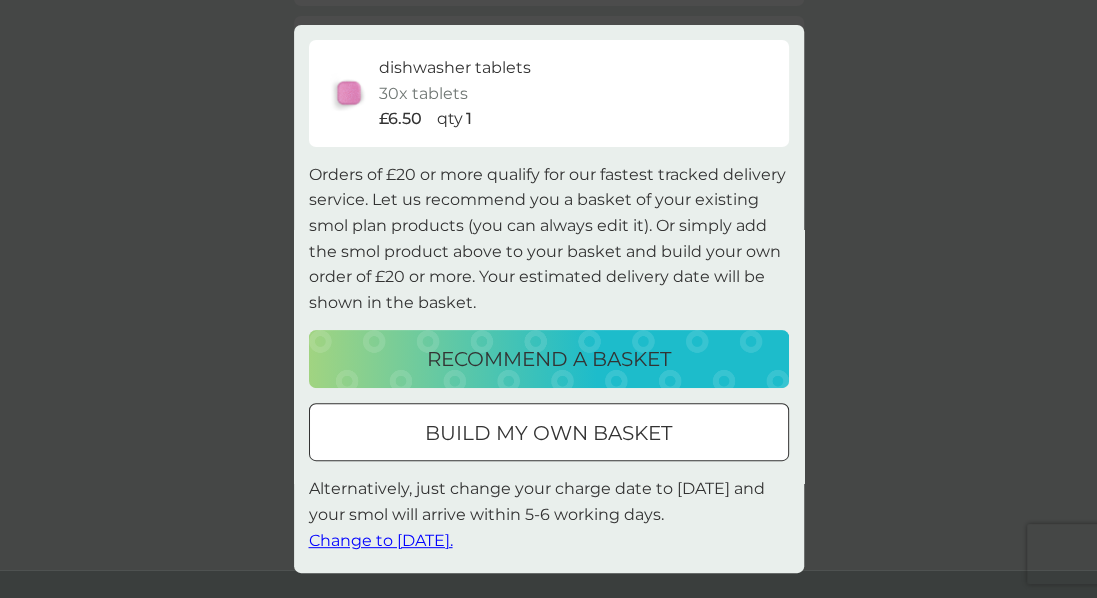 click on "Change to tomorrow." at bounding box center (381, 540) 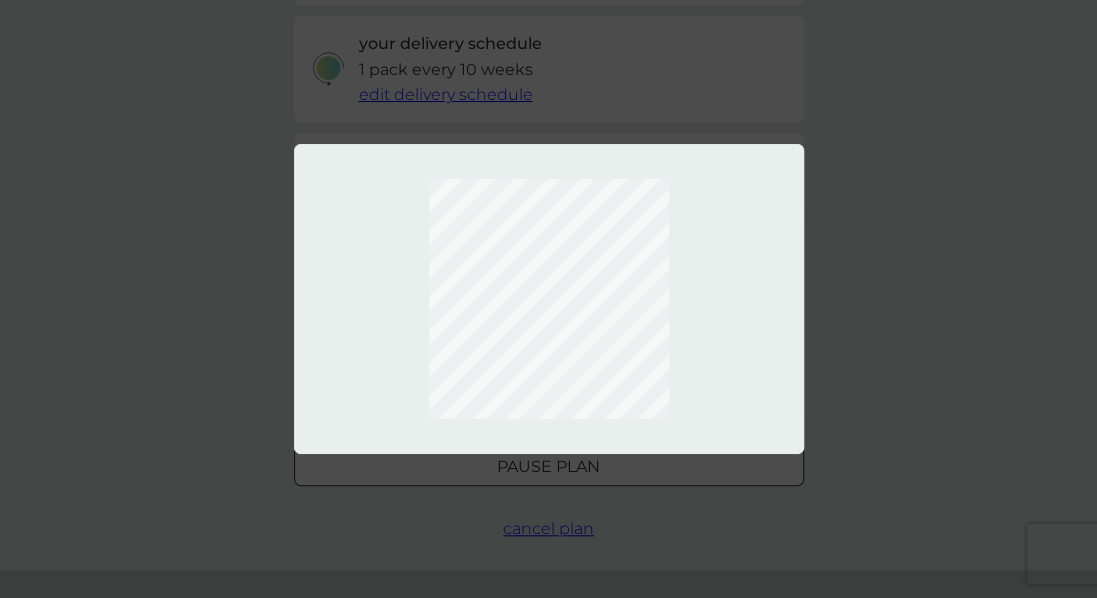scroll, scrollTop: 0, scrollLeft: 0, axis: both 